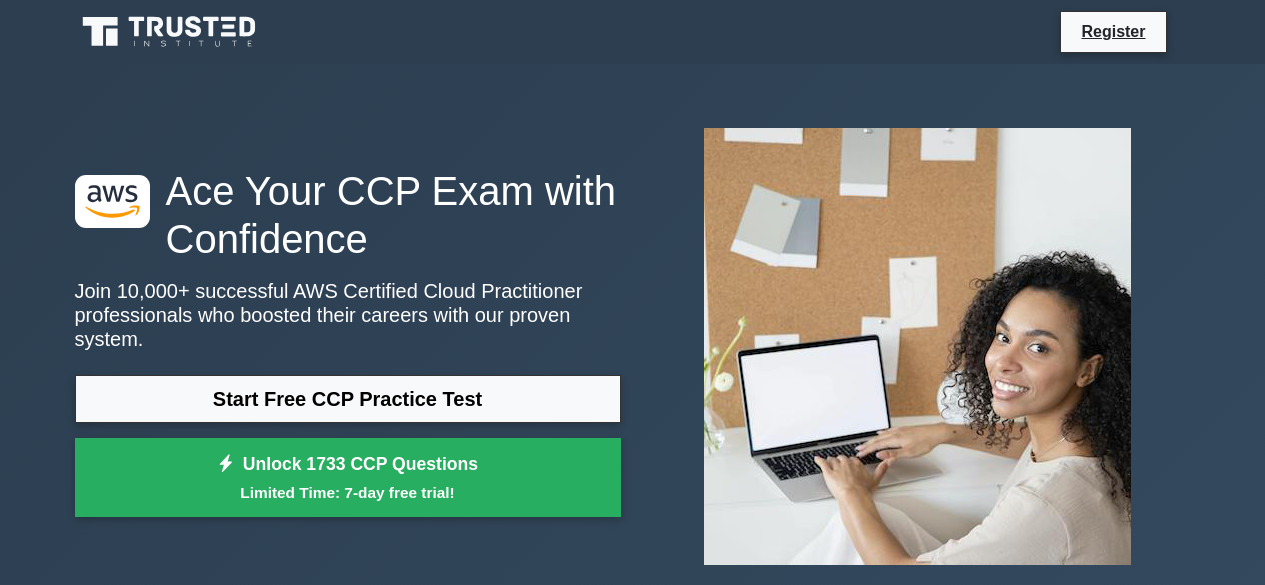 scroll, scrollTop: 51, scrollLeft: 0, axis: vertical 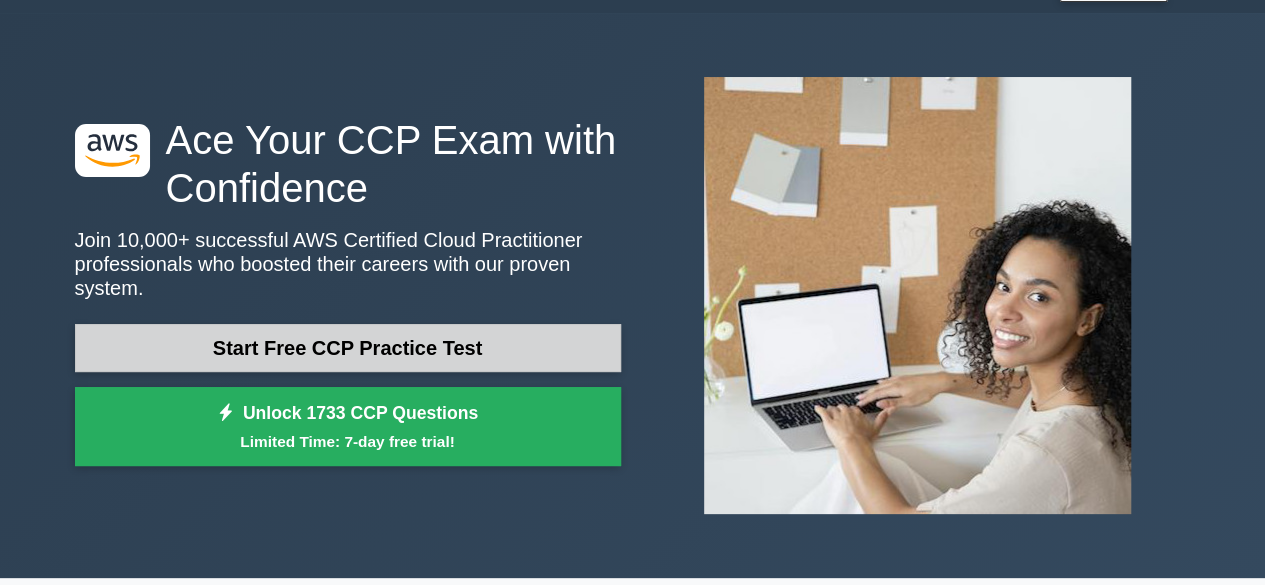 click on "Start Free CCP Practice Test" at bounding box center (348, 348) 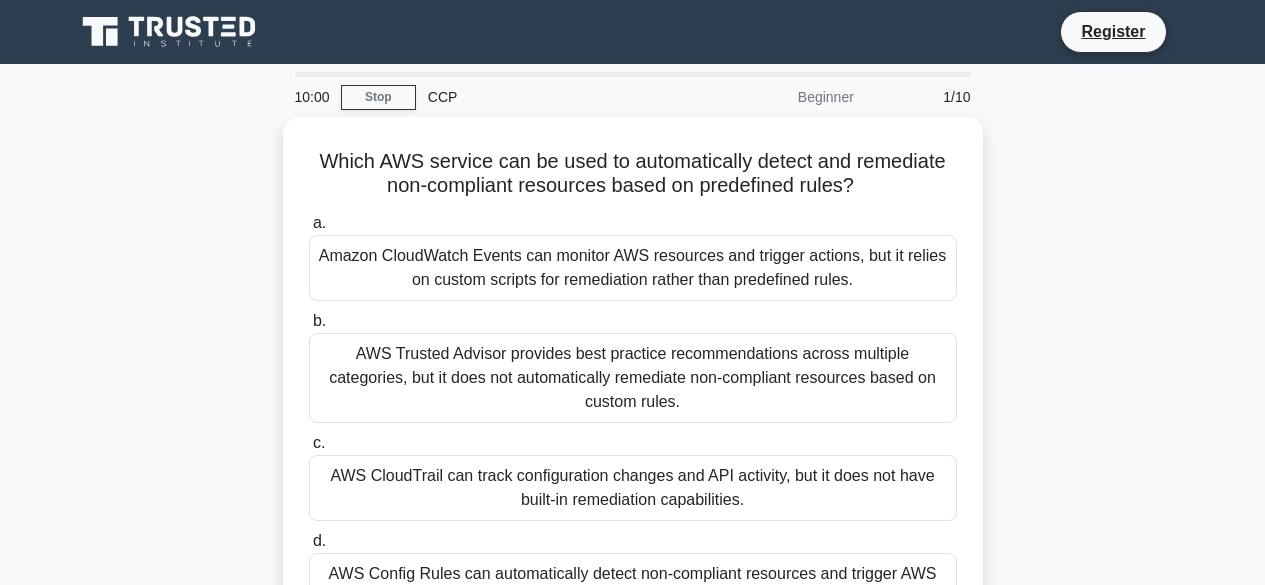 scroll, scrollTop: 0, scrollLeft: 0, axis: both 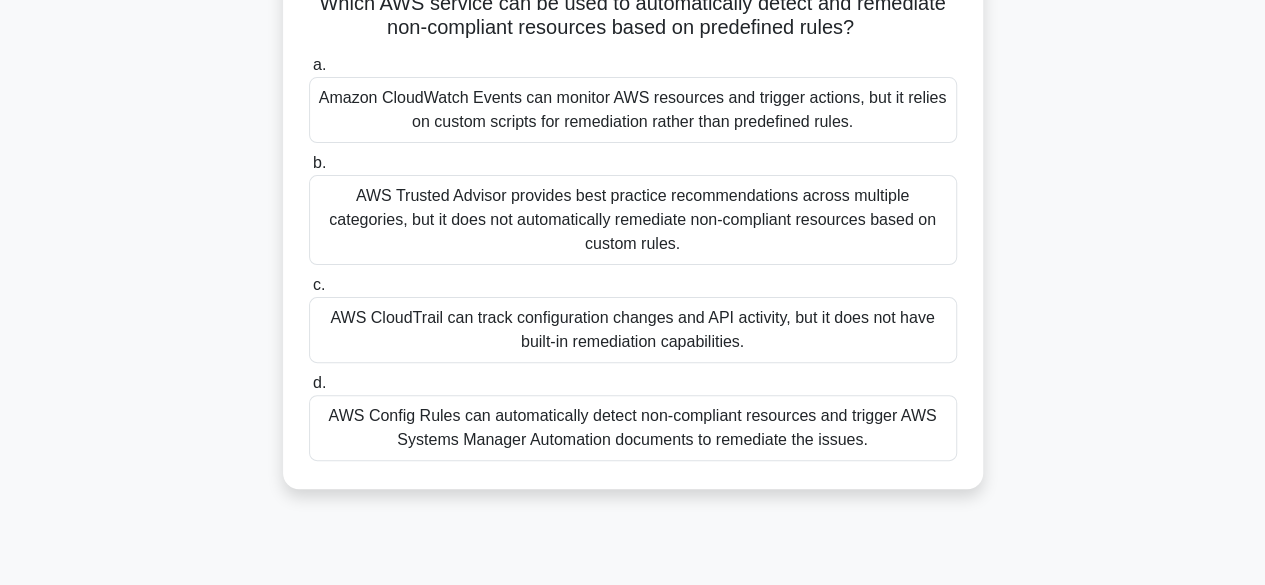 click on "AWS Trusted Advisor provides best practice recommendations across multiple categories, but it does not automatically remediate non-compliant resources based on custom rules." at bounding box center (633, 220) 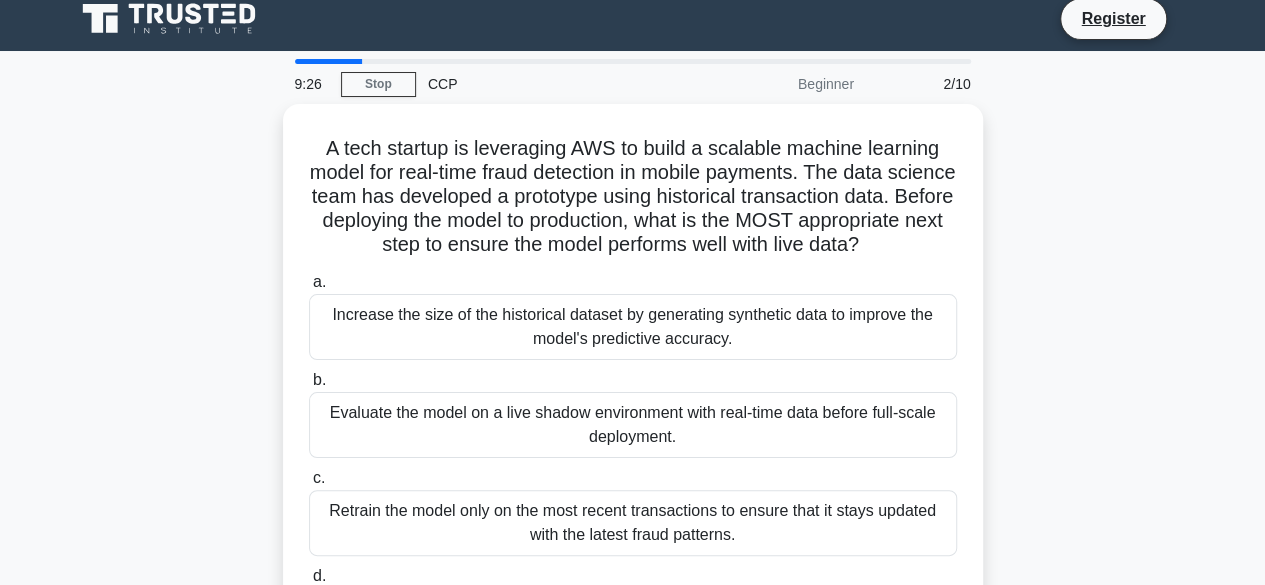 scroll, scrollTop: 0, scrollLeft: 0, axis: both 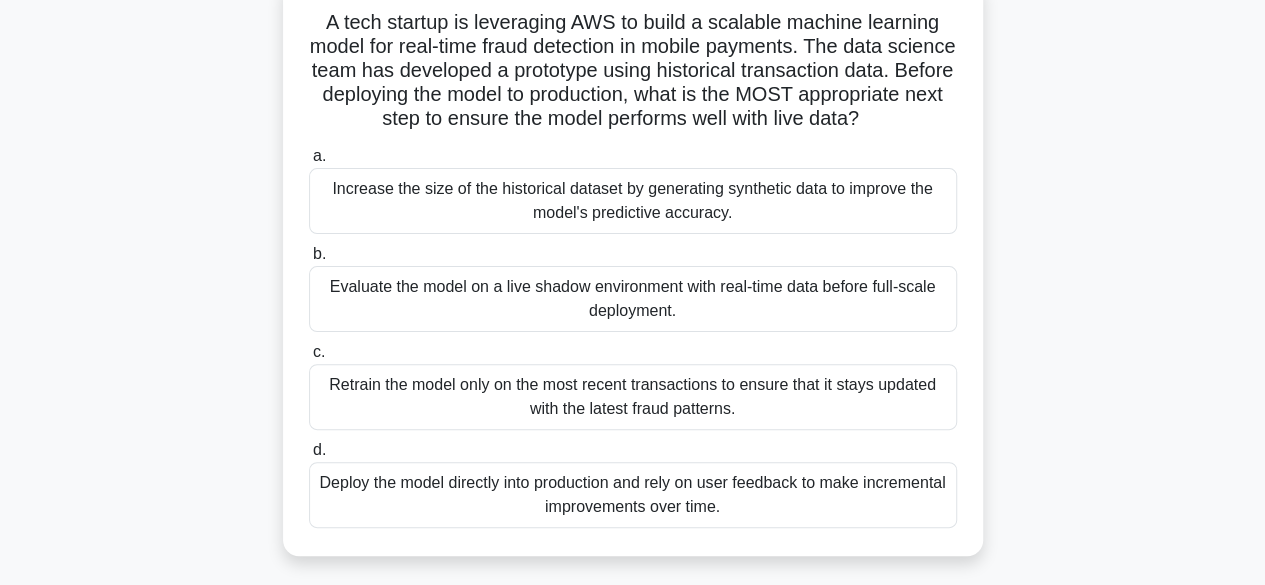 click on "Evaluate the model on a live shadow environment with real-time data before full-scale deployment." at bounding box center (633, 299) 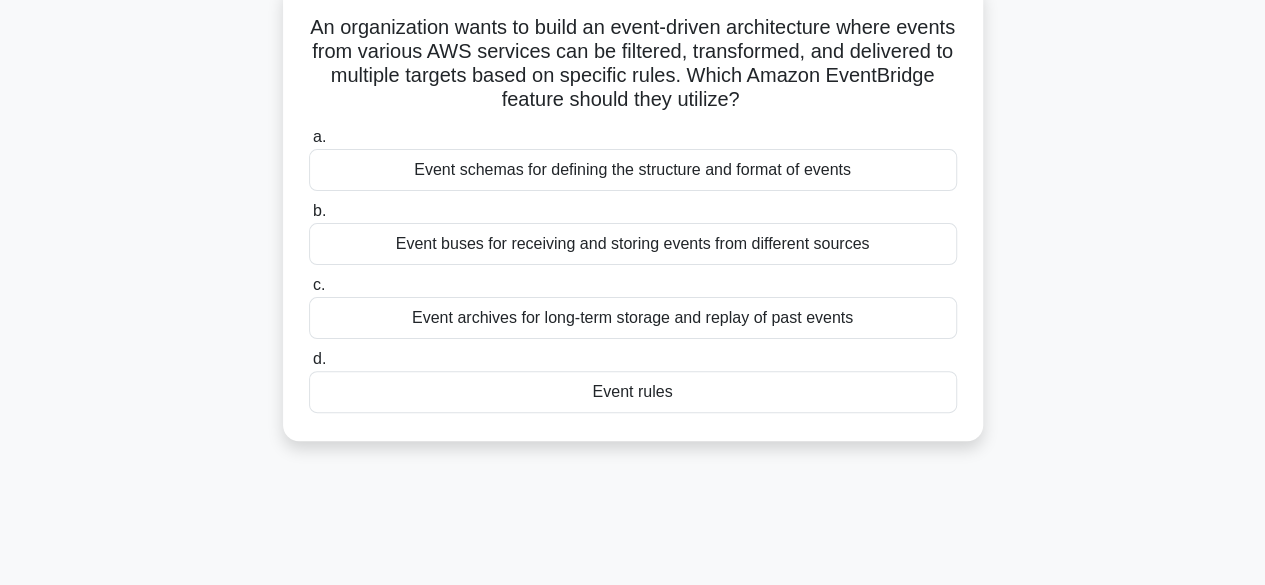 scroll, scrollTop: 0, scrollLeft: 0, axis: both 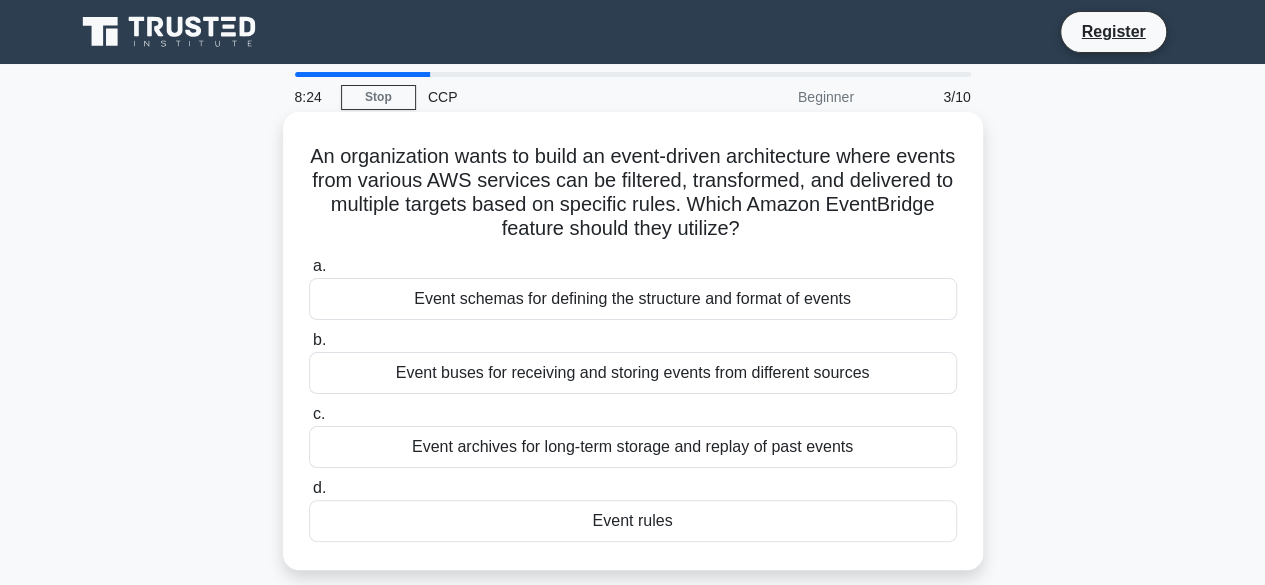 click on "Event rules" at bounding box center (633, 521) 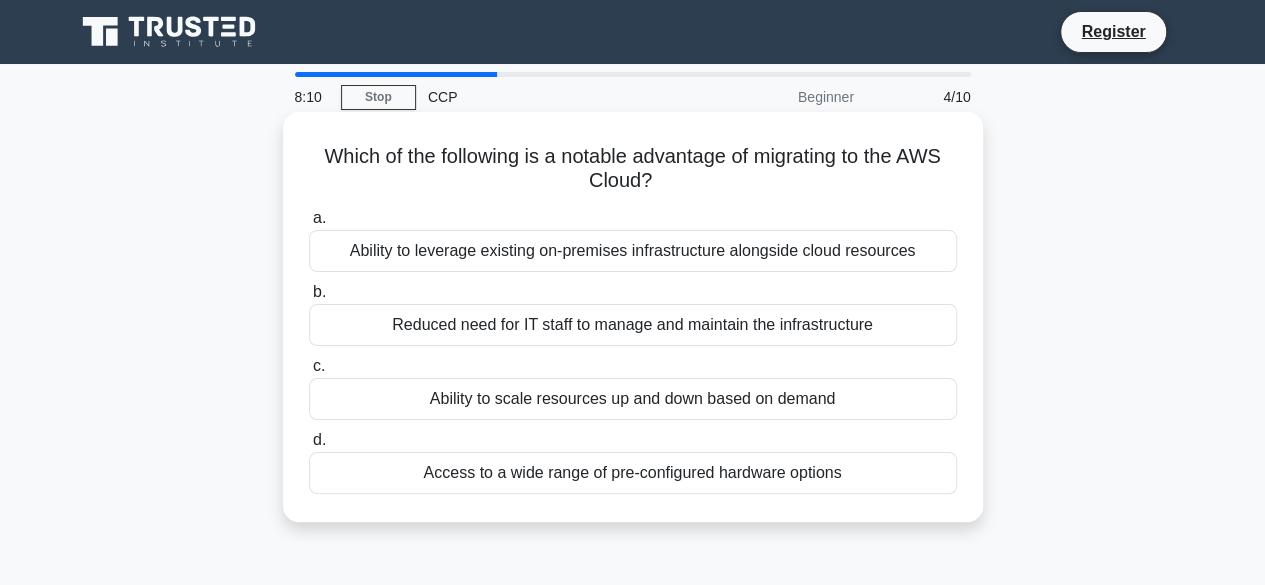 click on "Ability to scale resources up and down based on demand" at bounding box center [633, 399] 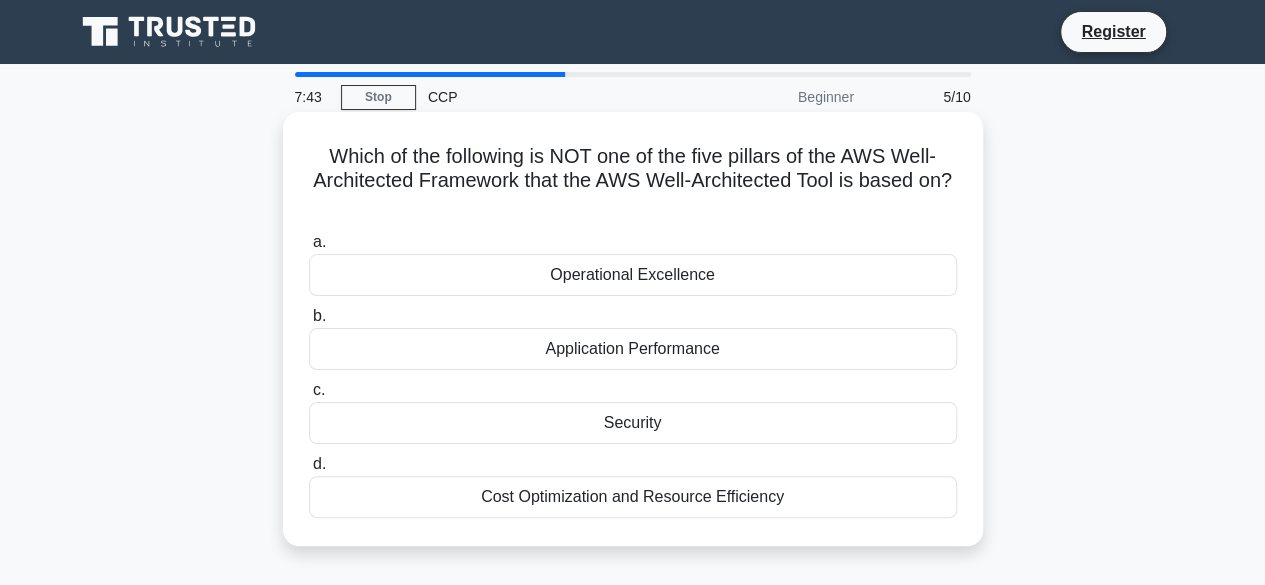 click on "Application Performance" at bounding box center [633, 349] 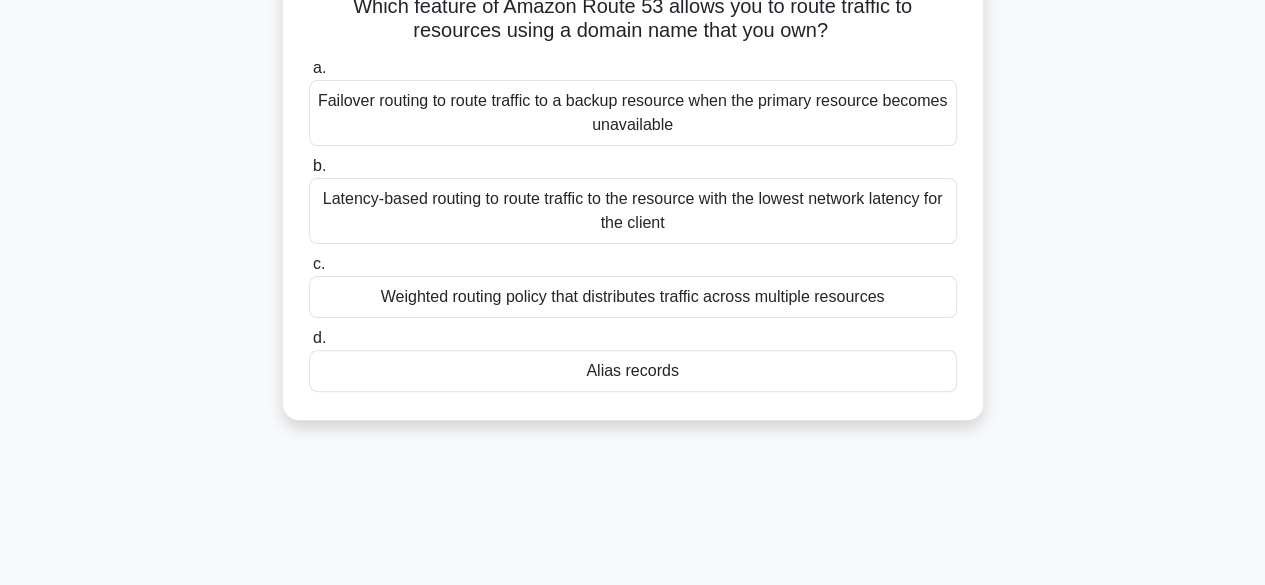 scroll, scrollTop: 12, scrollLeft: 0, axis: vertical 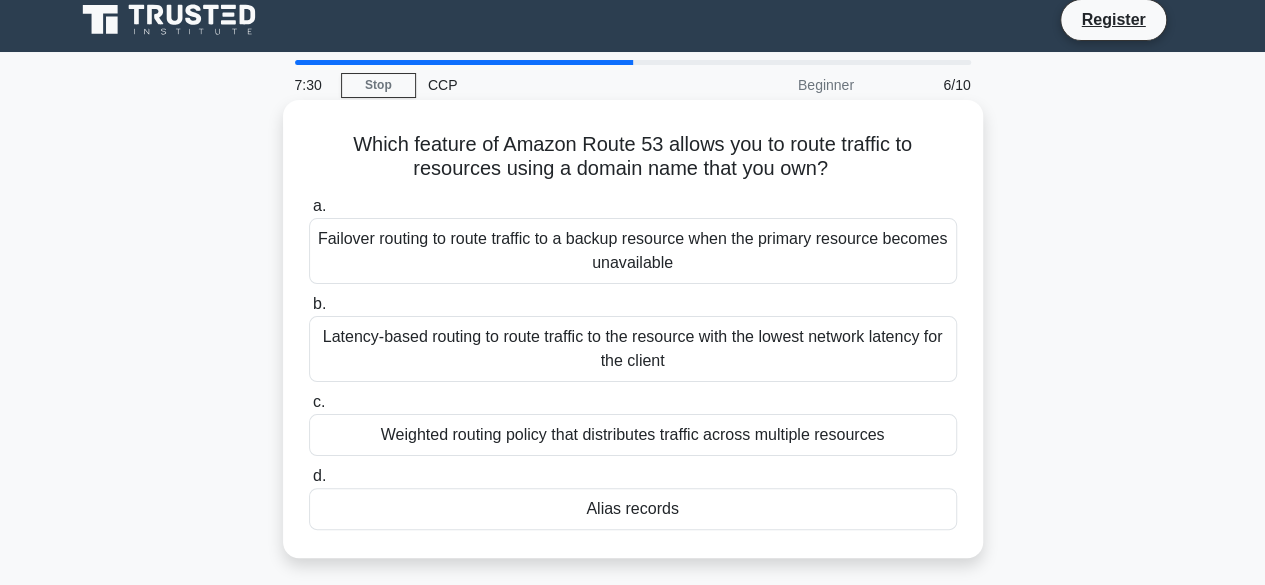 click on "Alias records" at bounding box center [633, 509] 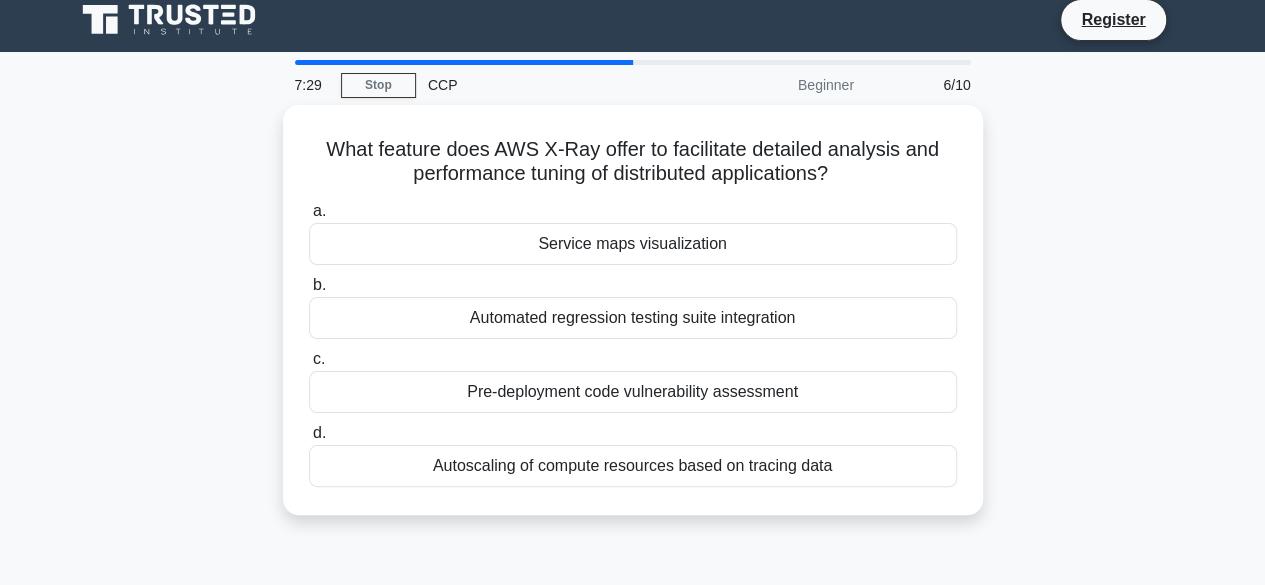 scroll, scrollTop: 0, scrollLeft: 0, axis: both 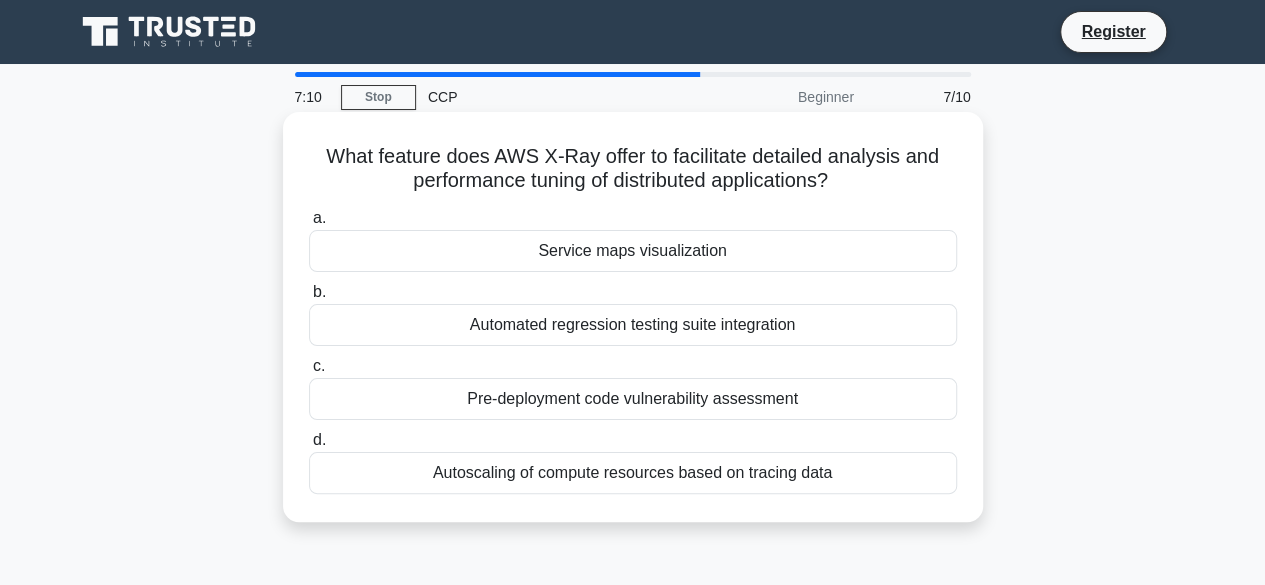 click on "Automated regression testing suite integration" at bounding box center [633, 325] 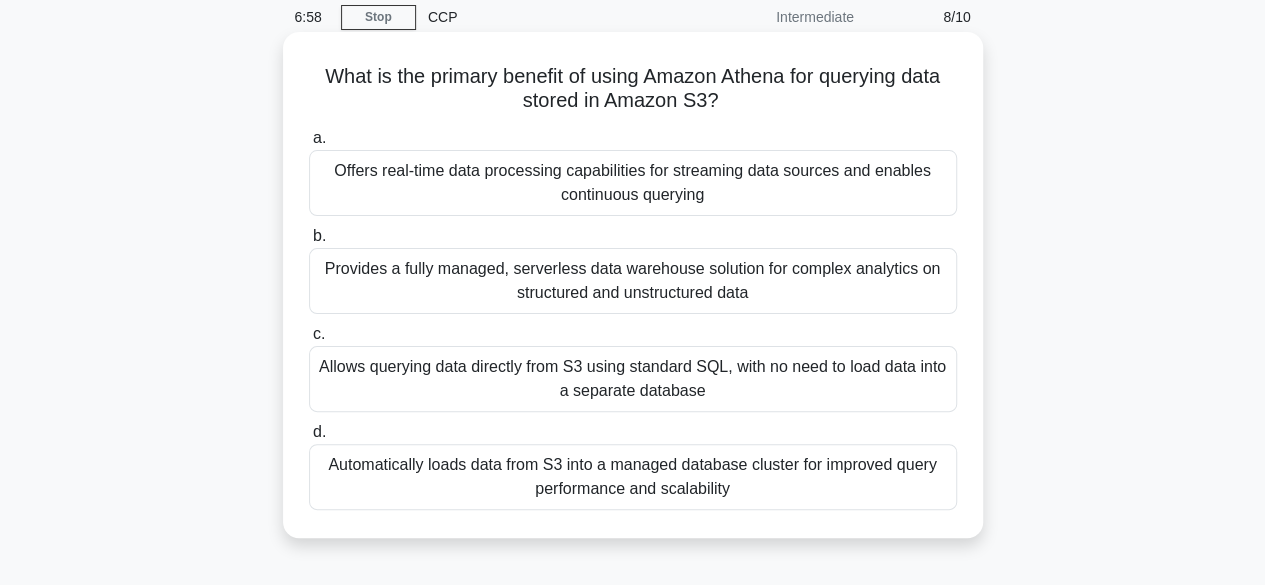 scroll, scrollTop: 82, scrollLeft: 0, axis: vertical 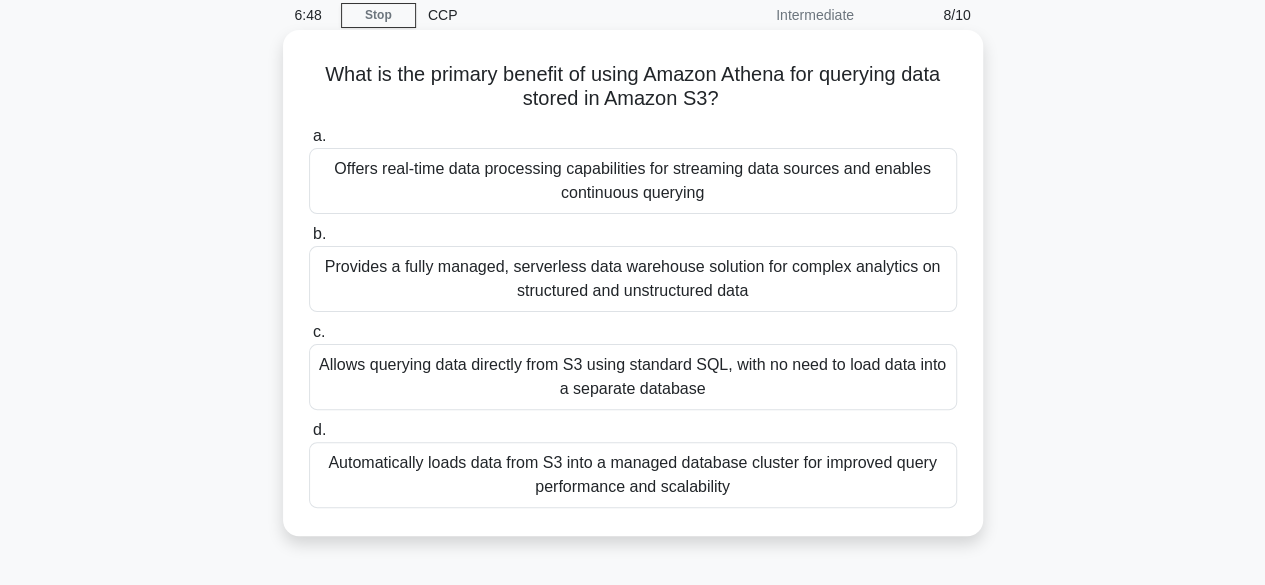 click on "Automatically loads data from S3 into a managed database cluster for improved query performance and scalability" at bounding box center [633, 475] 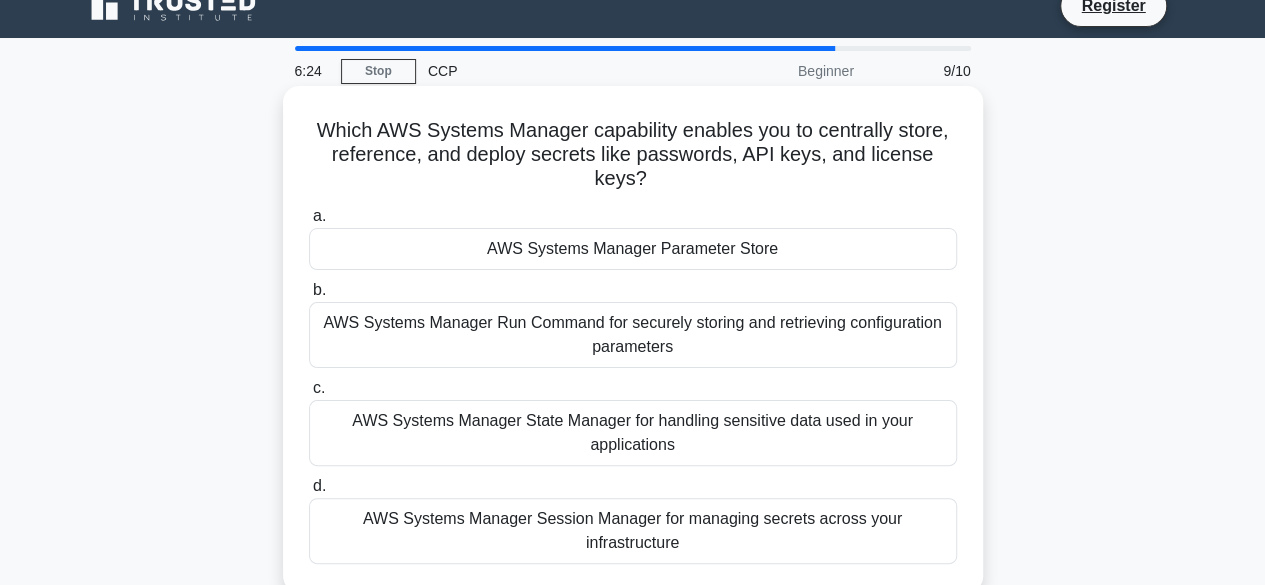 scroll, scrollTop: 25, scrollLeft: 0, axis: vertical 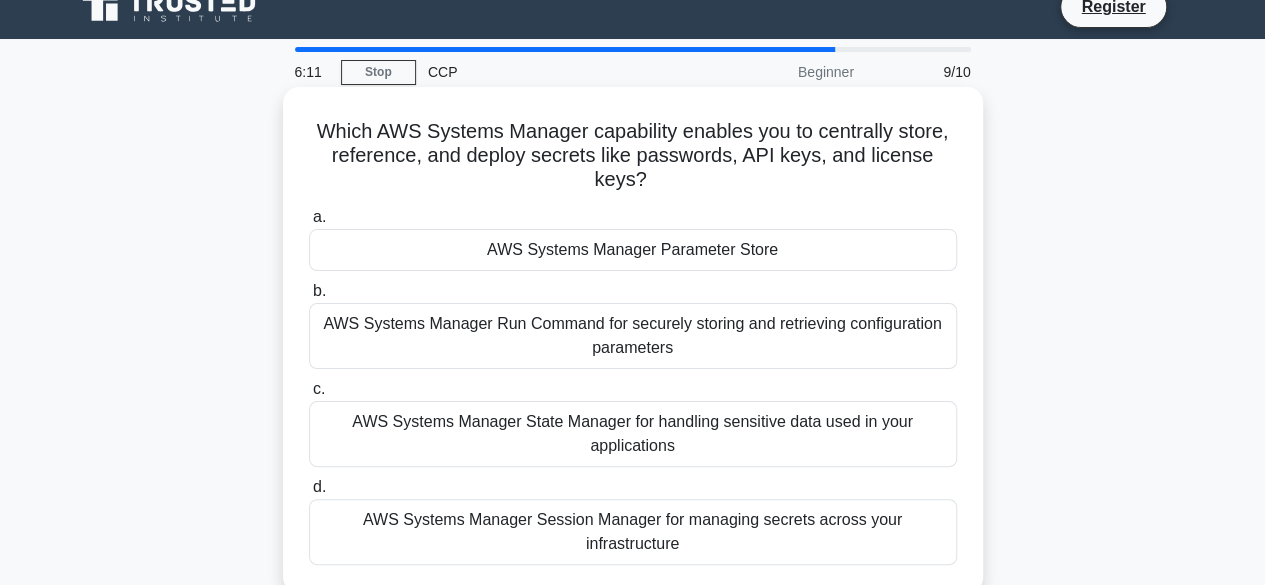 click on "AWS Systems Manager Parameter Store" at bounding box center (633, 250) 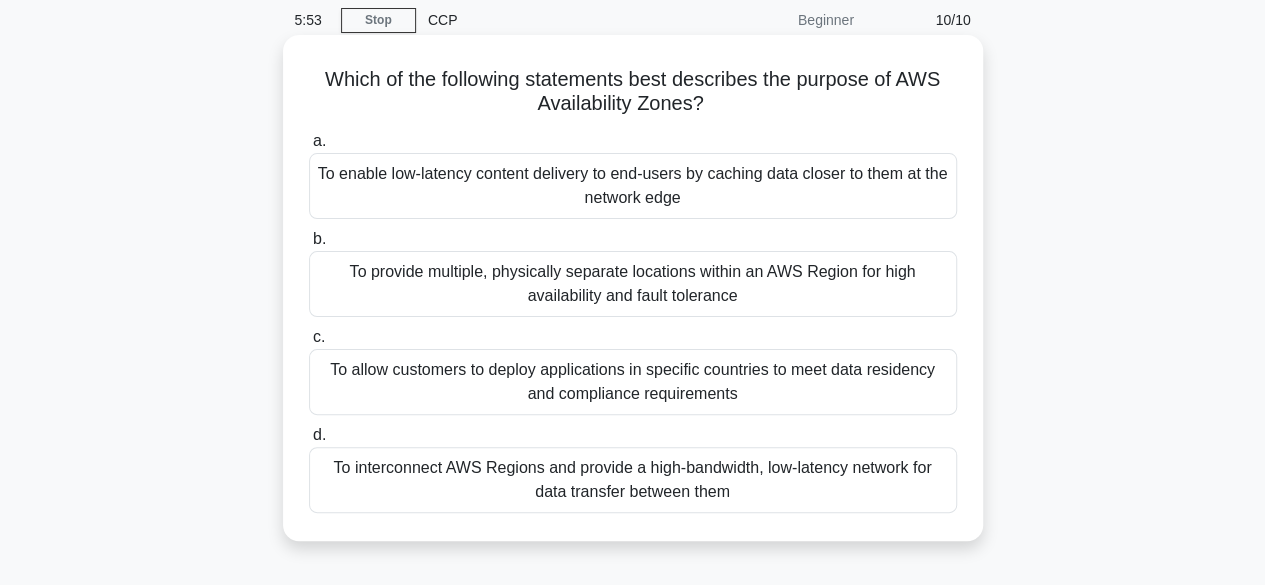 scroll, scrollTop: 0, scrollLeft: 0, axis: both 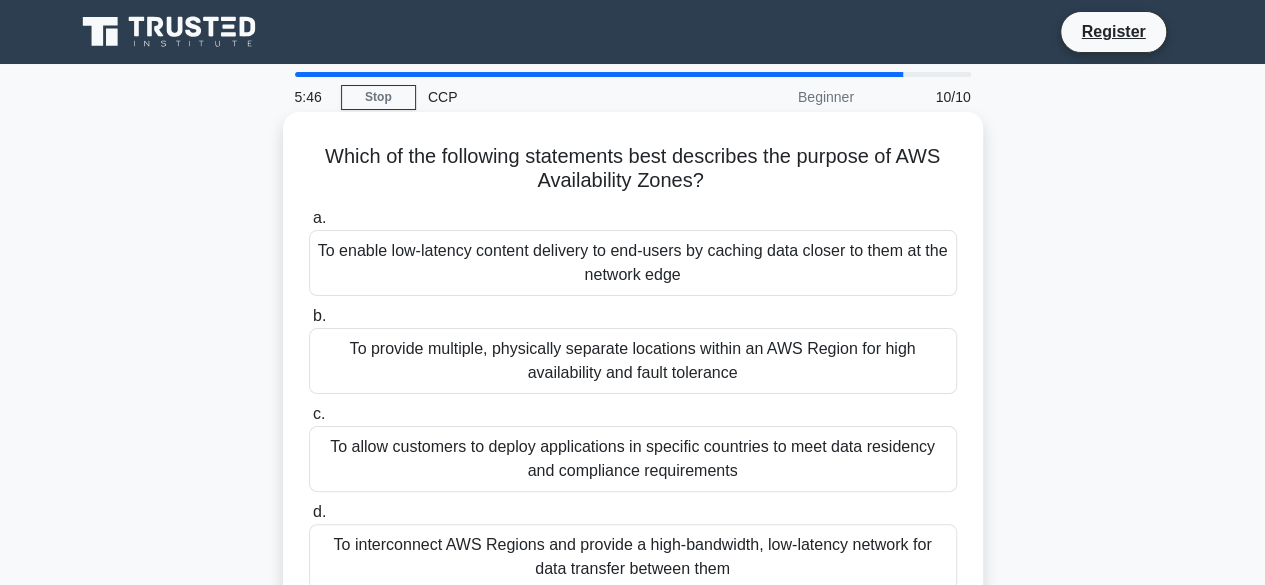 click on "To enable low-latency content delivery to end-users by caching data closer to them at the network edge" at bounding box center (633, 263) 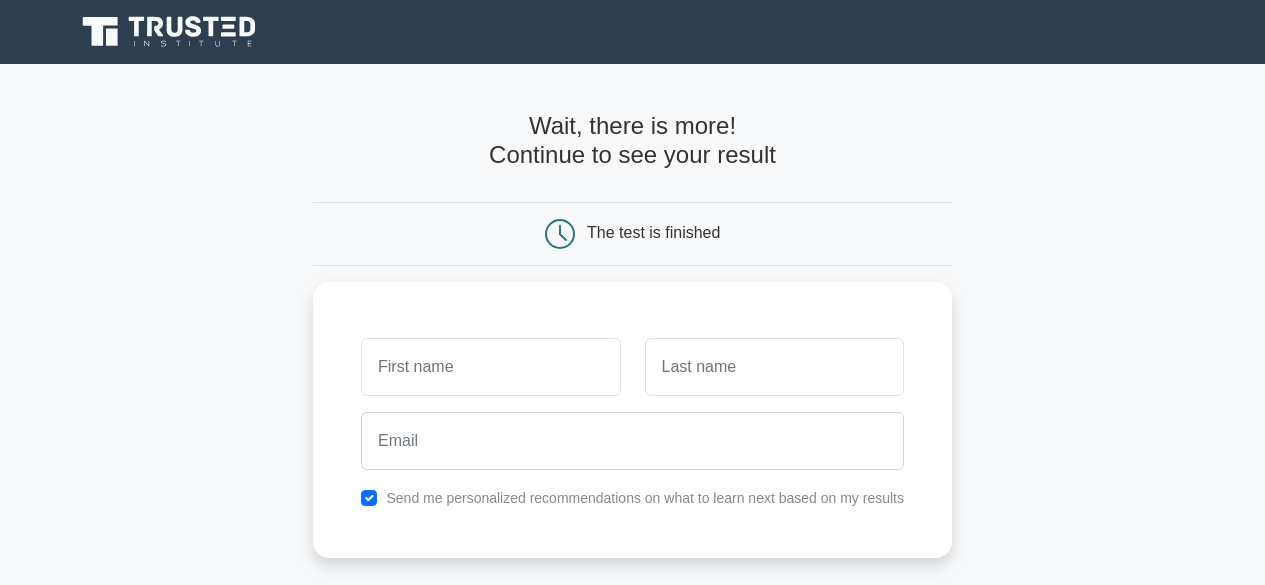 scroll, scrollTop: 0, scrollLeft: 0, axis: both 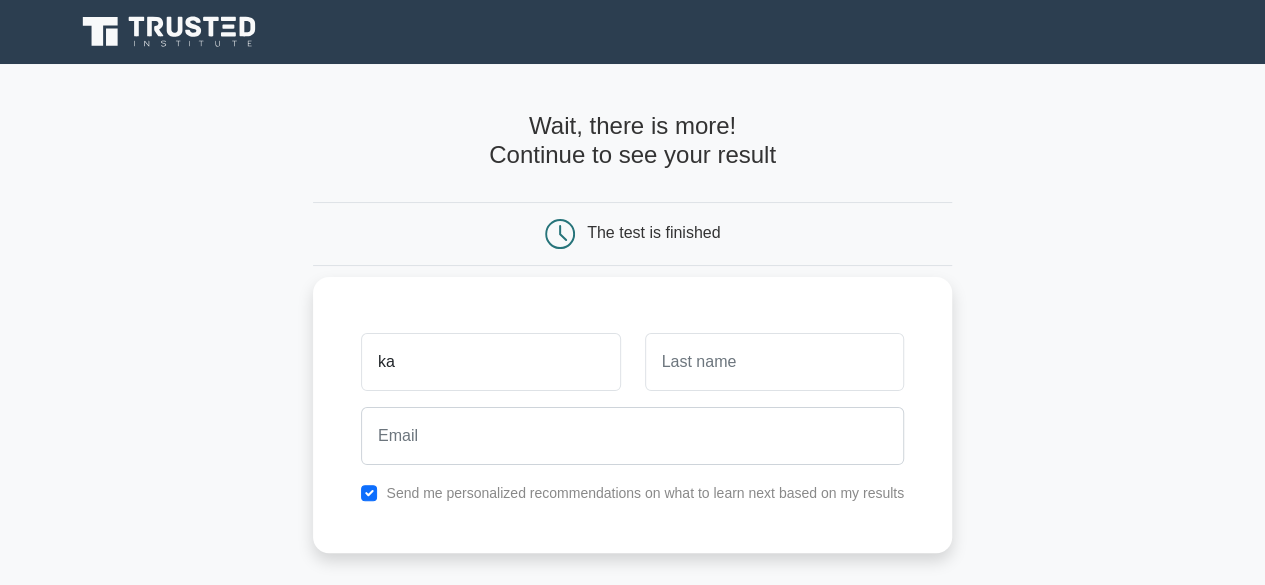 type on "[FIRST]" 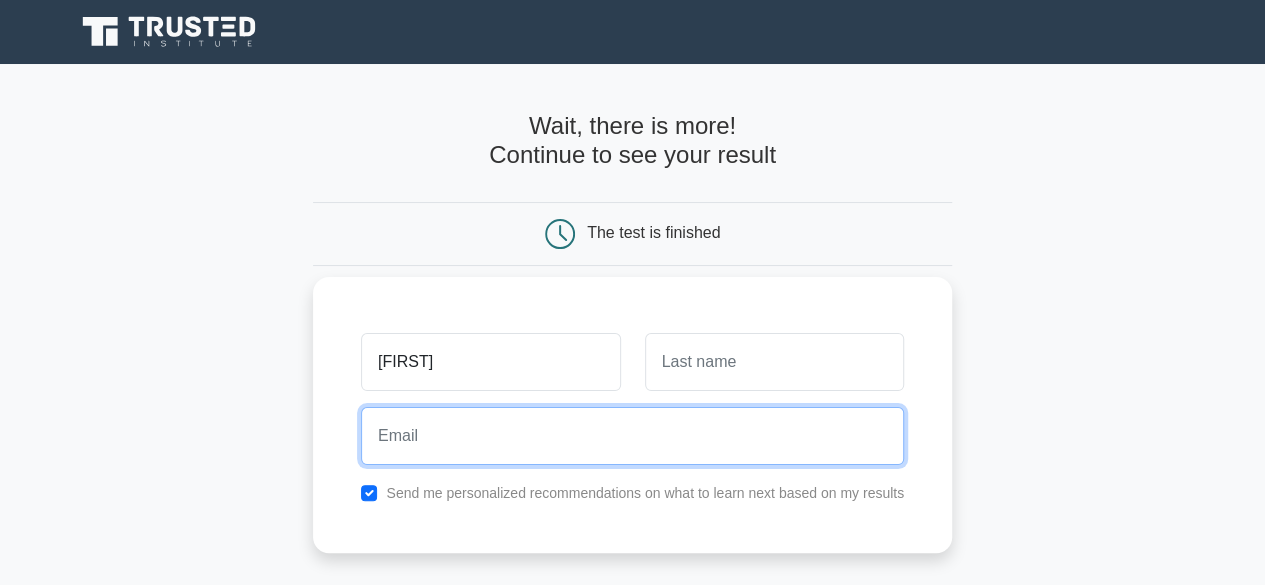 click at bounding box center (632, 436) 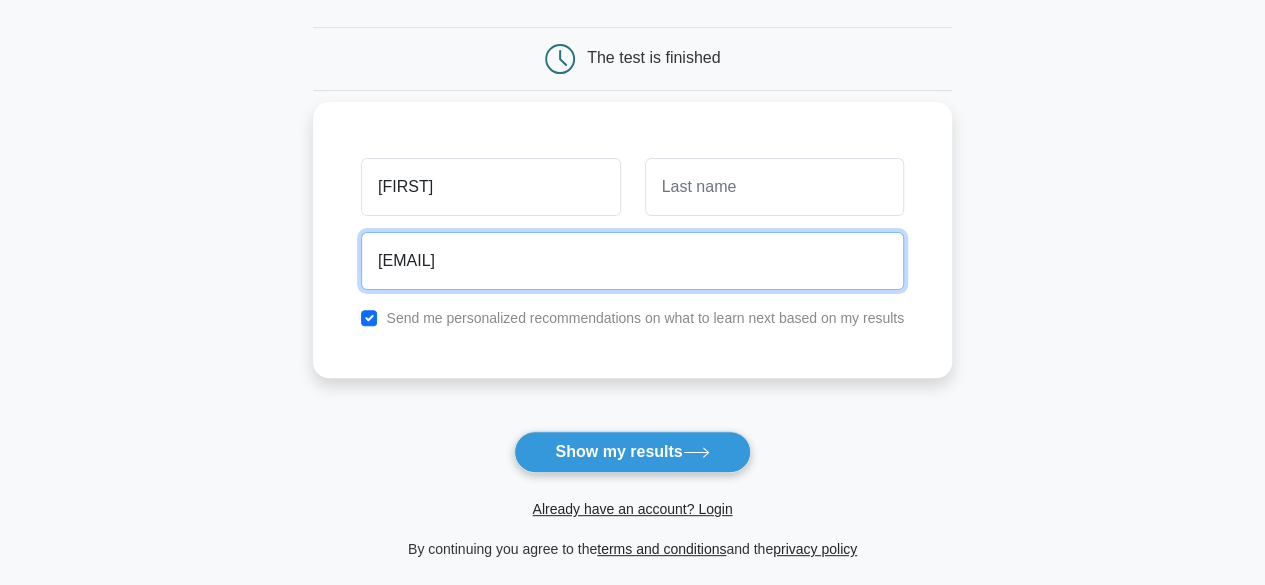scroll, scrollTop: 176, scrollLeft: 0, axis: vertical 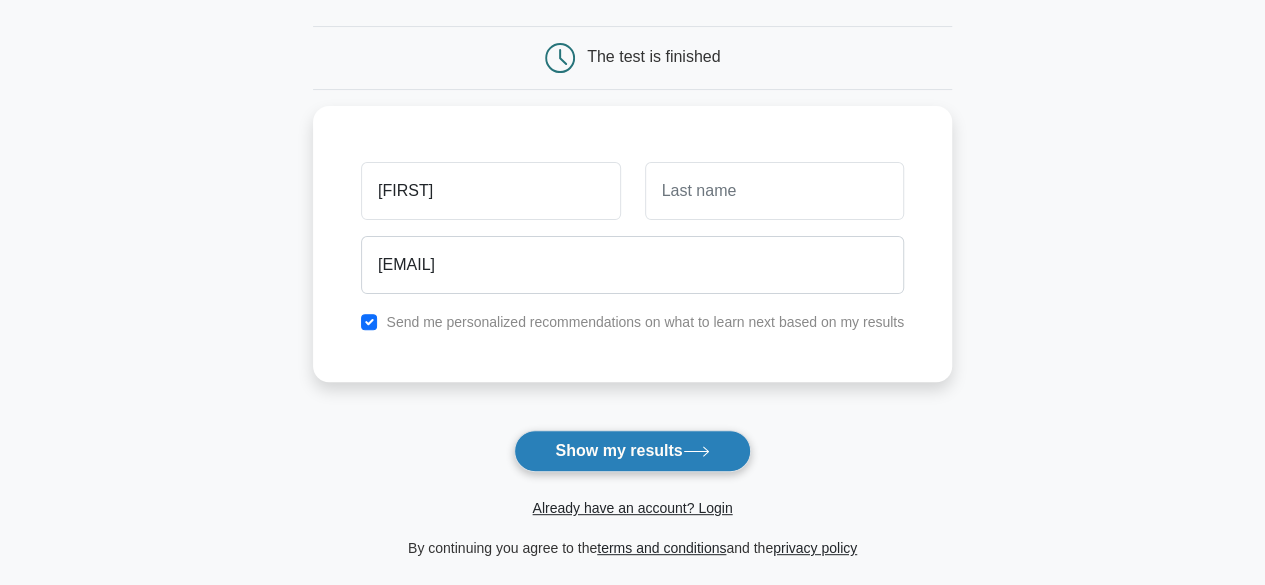 click on "Show my results" at bounding box center (632, 451) 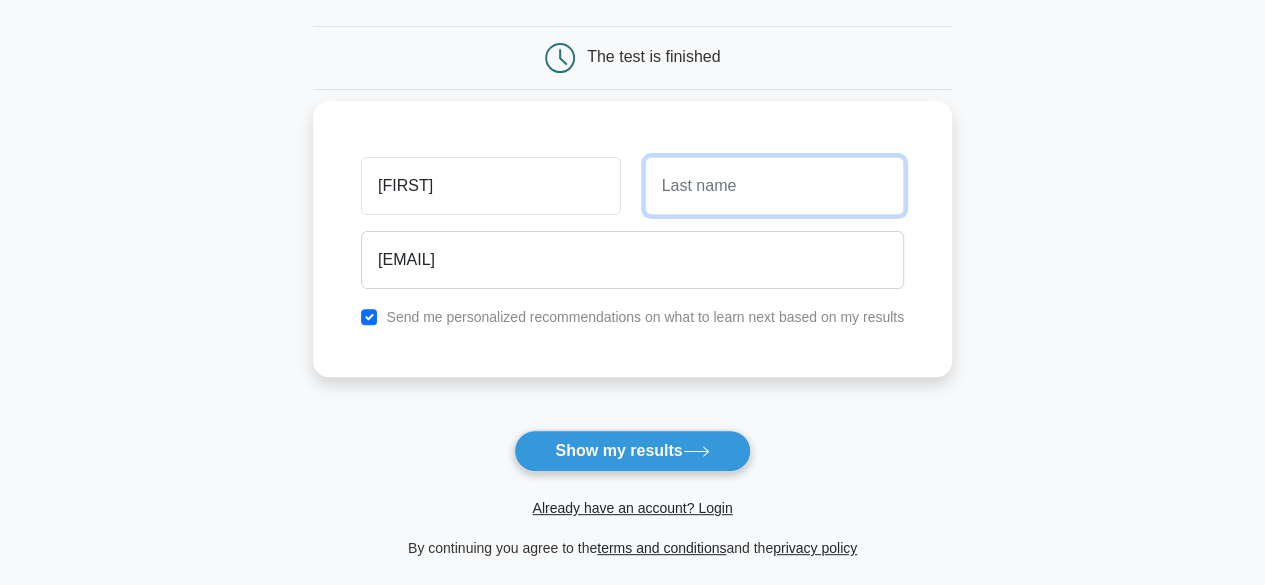 click at bounding box center (774, 186) 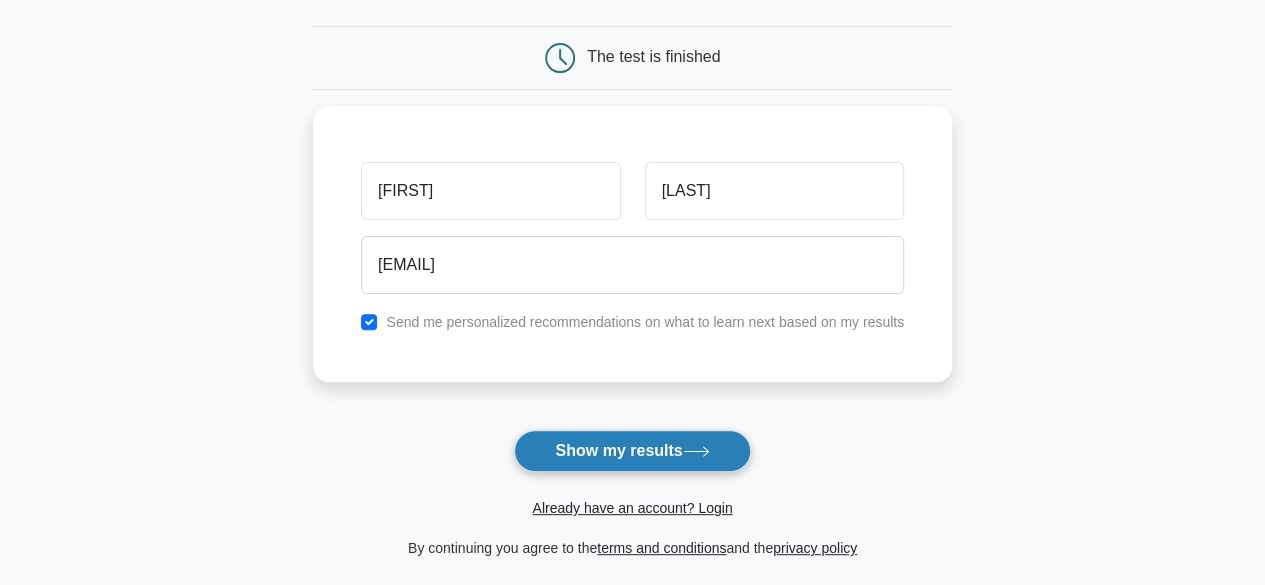 click on "Show my results" at bounding box center [632, 451] 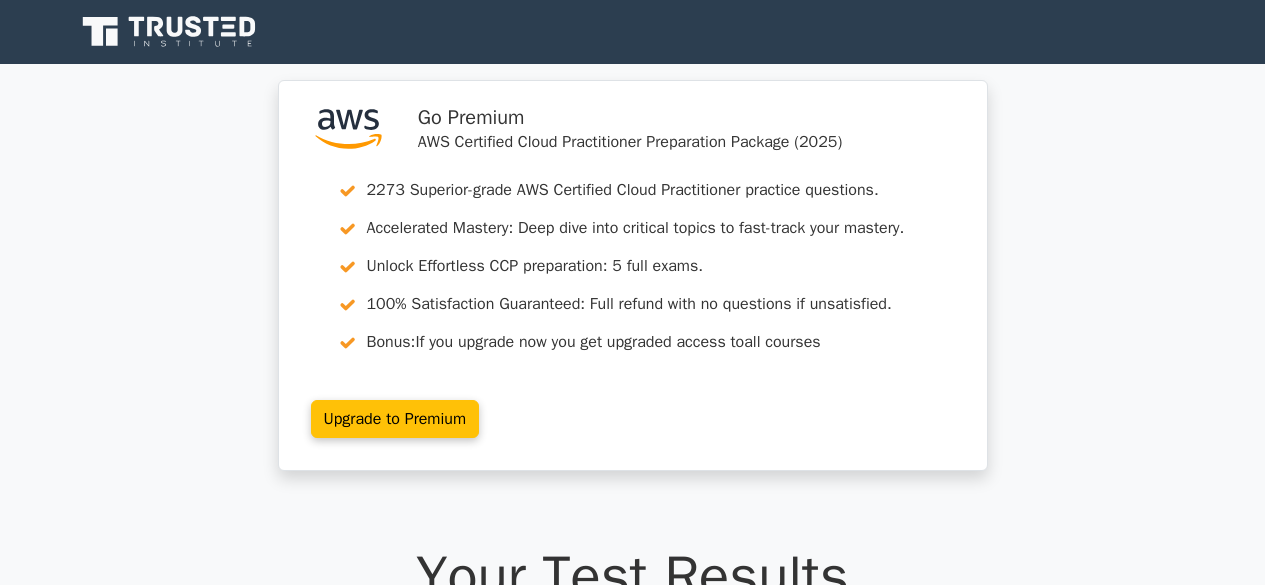 scroll, scrollTop: 0, scrollLeft: 0, axis: both 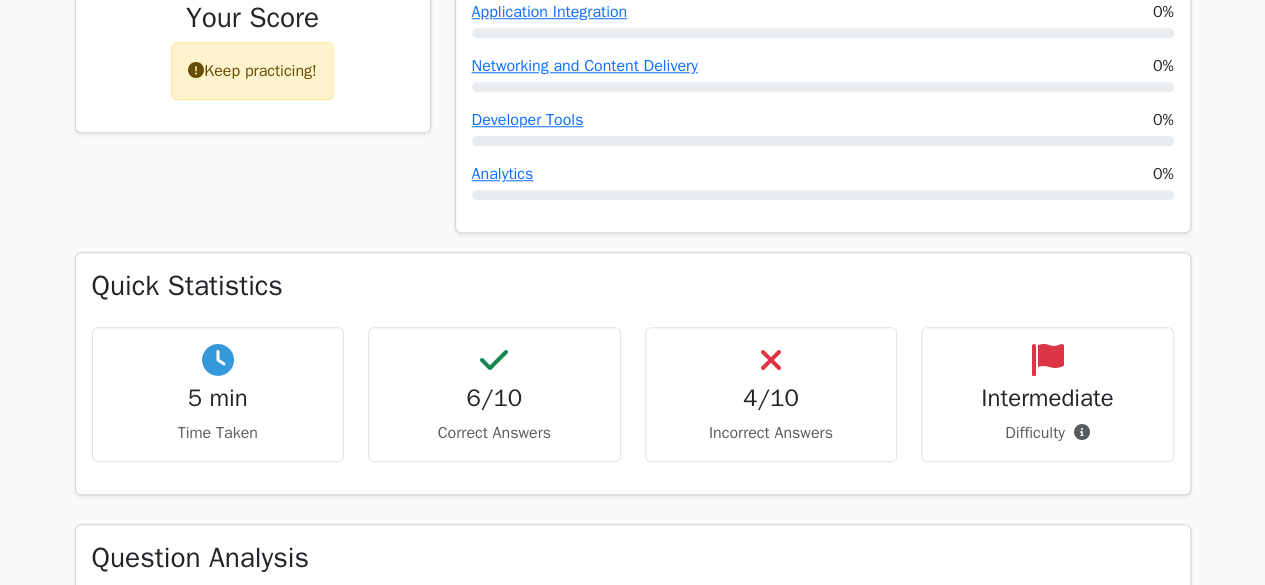 click on "4/10" at bounding box center (771, 398) 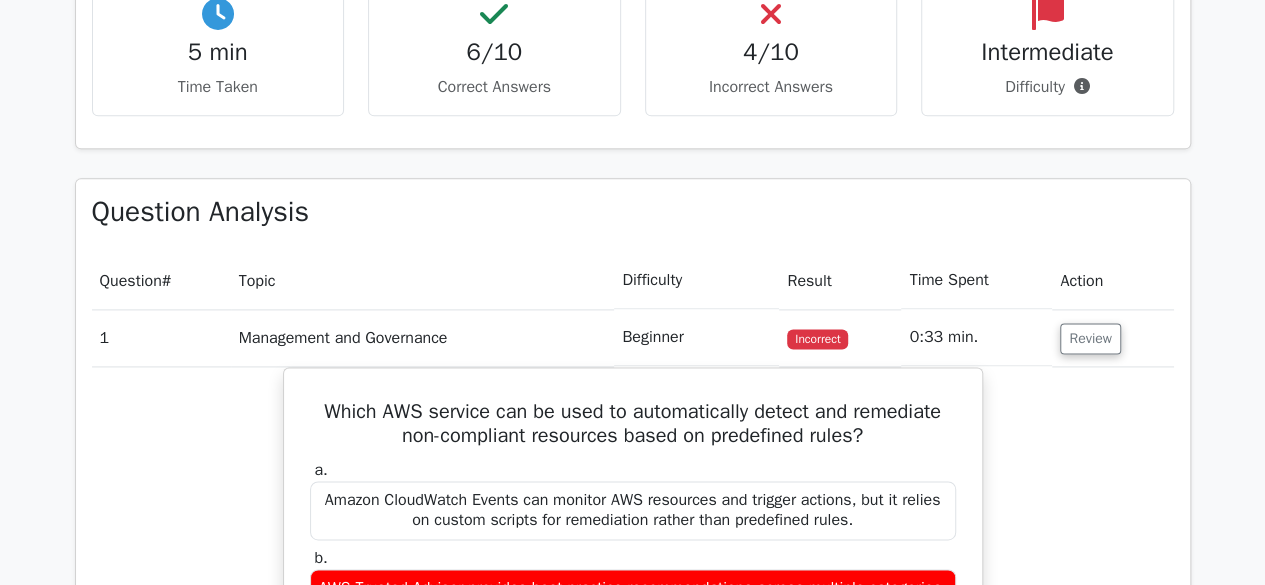 scroll, scrollTop: 1237, scrollLeft: 0, axis: vertical 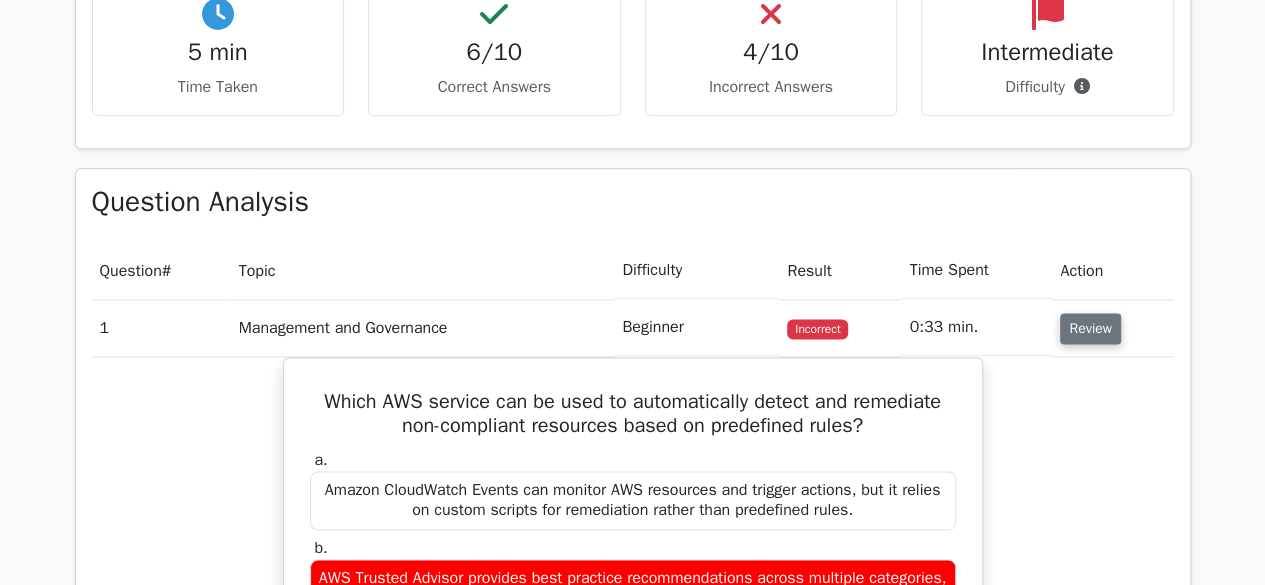 click on "Review" at bounding box center (1090, 328) 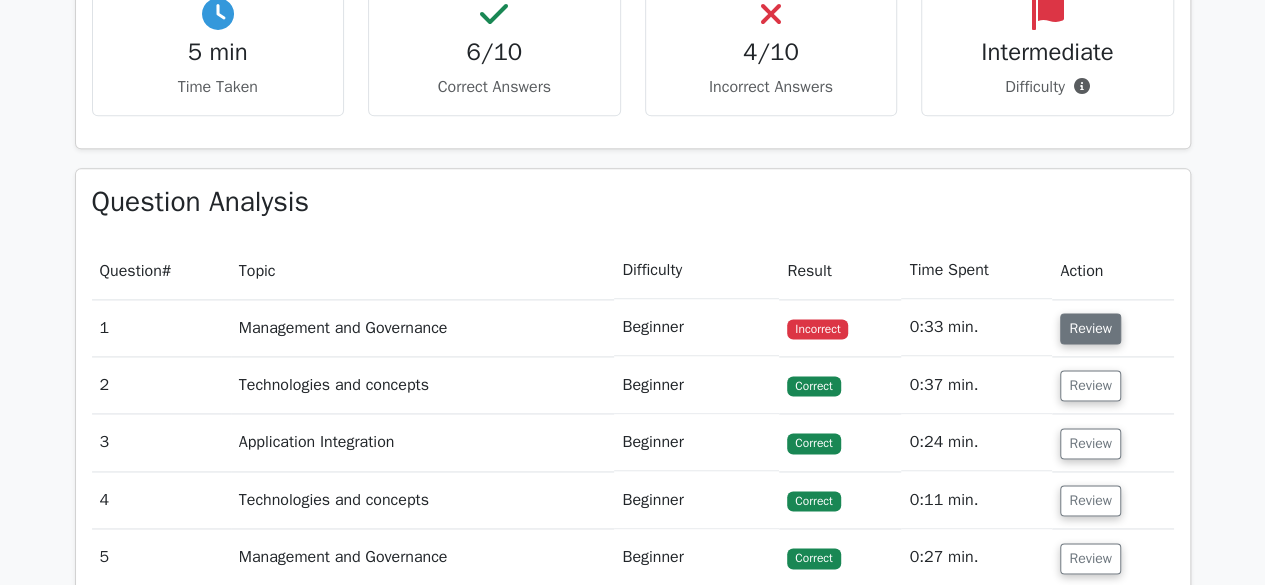 click on "Review" at bounding box center (1090, 328) 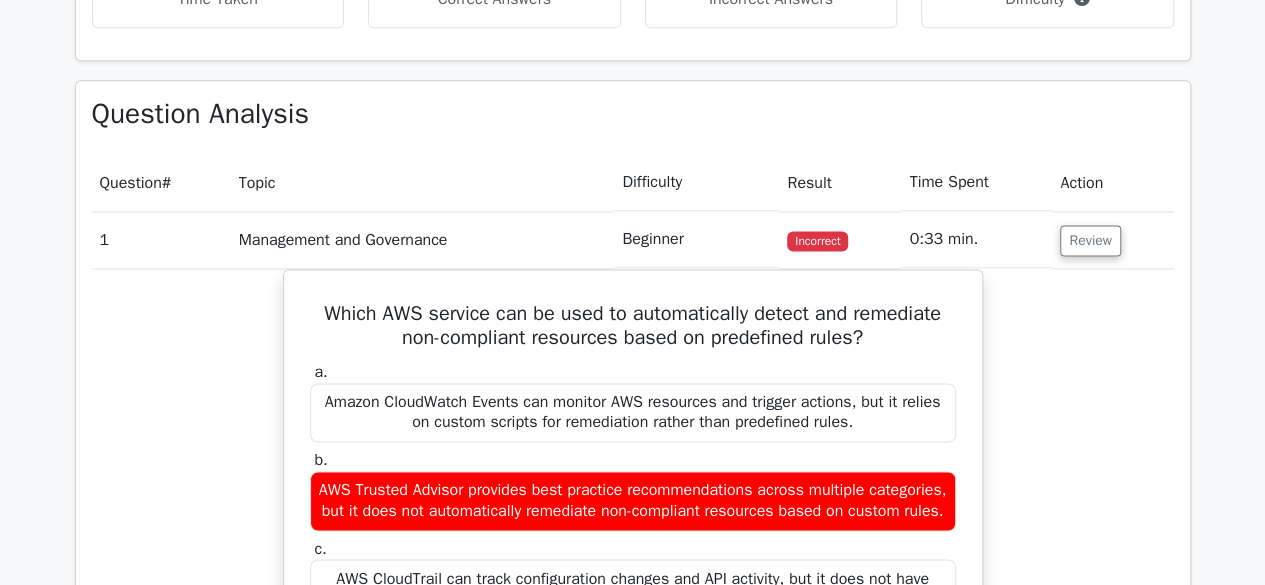 scroll, scrollTop: 1323, scrollLeft: 0, axis: vertical 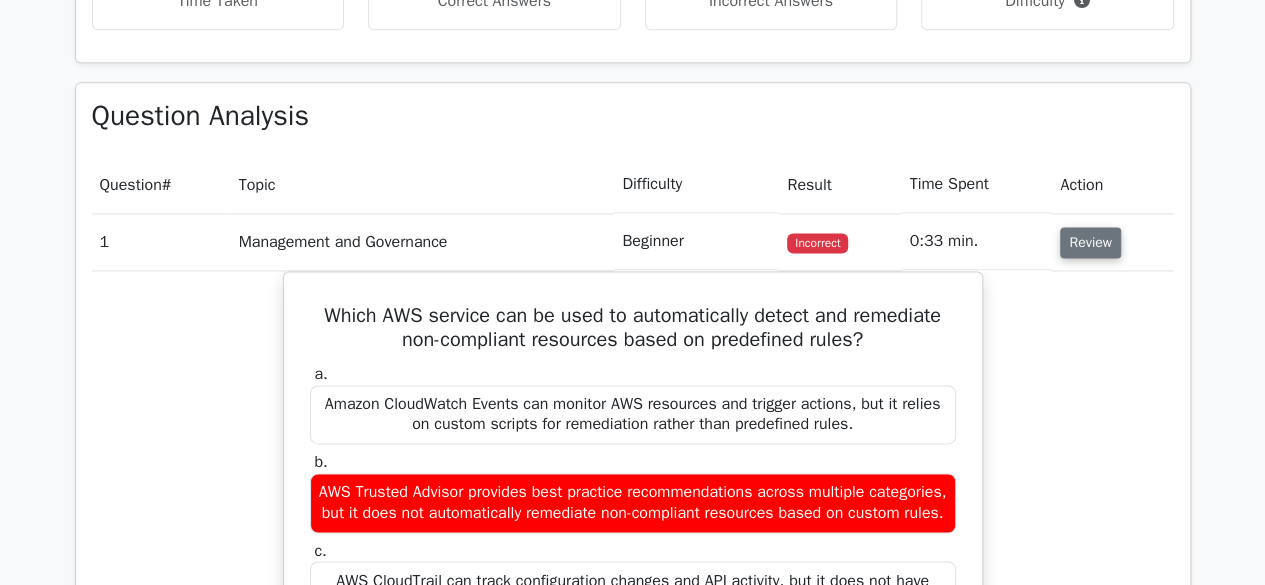 click on "Review" at bounding box center [1090, 242] 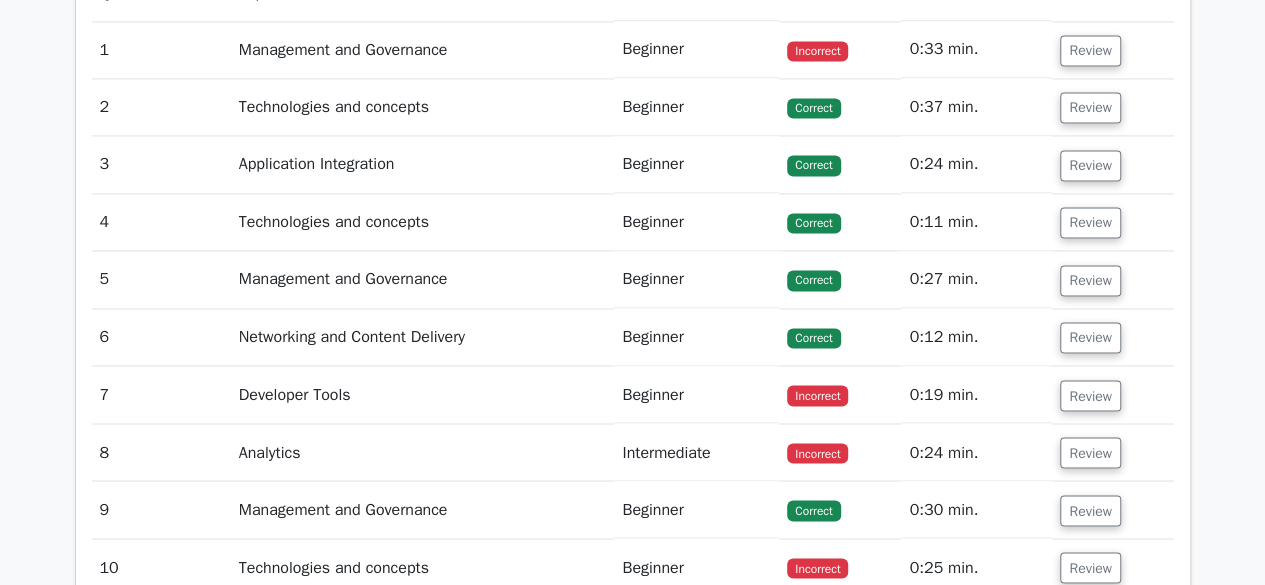 scroll, scrollTop: 1516, scrollLeft: 0, axis: vertical 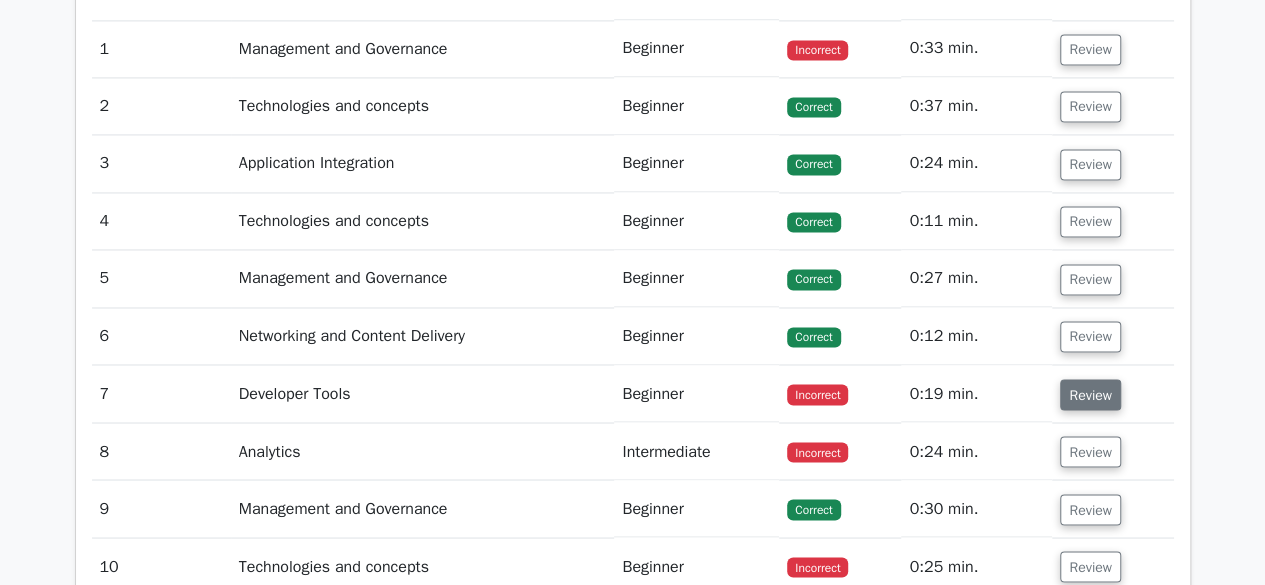 click on "Review" at bounding box center (1090, 394) 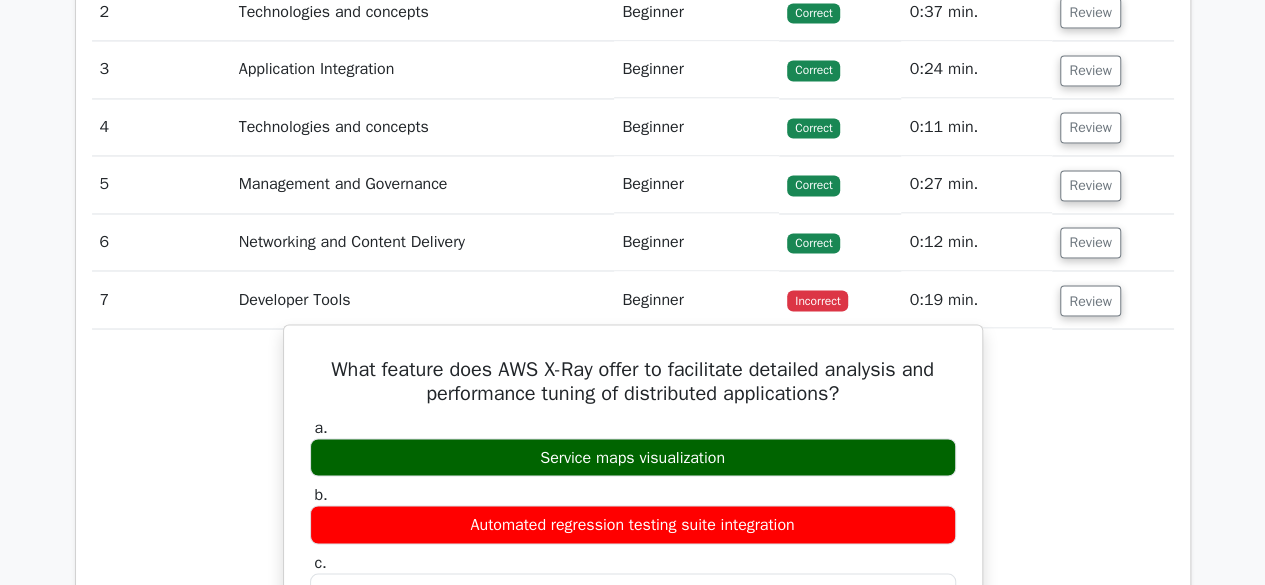 scroll, scrollTop: 1609, scrollLeft: 0, axis: vertical 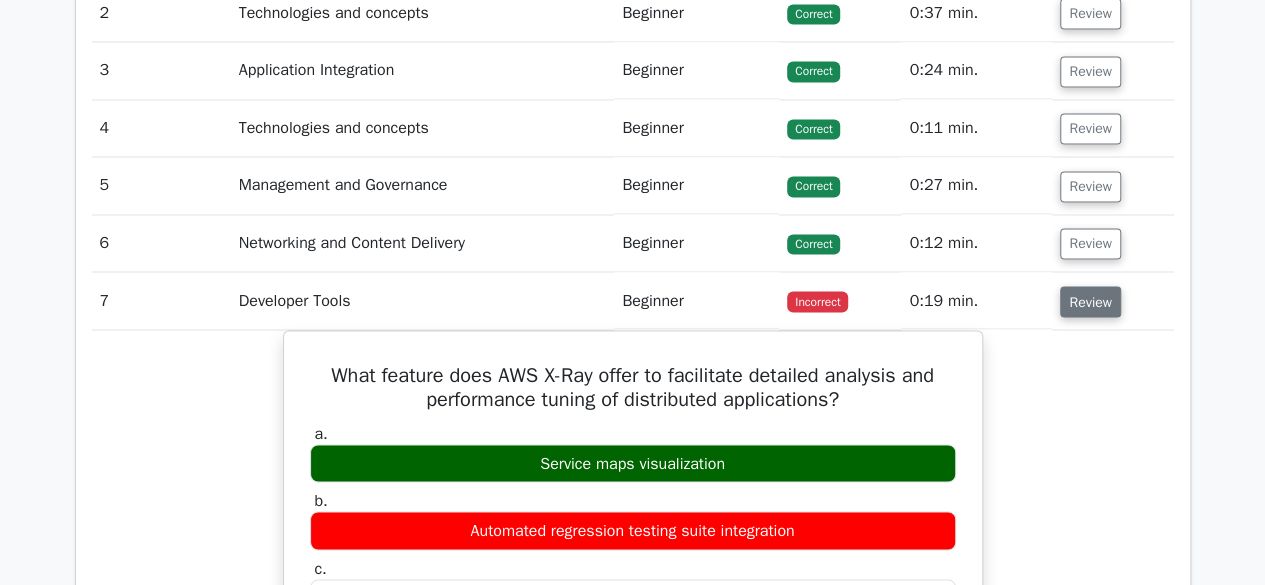 click on "Review" at bounding box center [1090, 301] 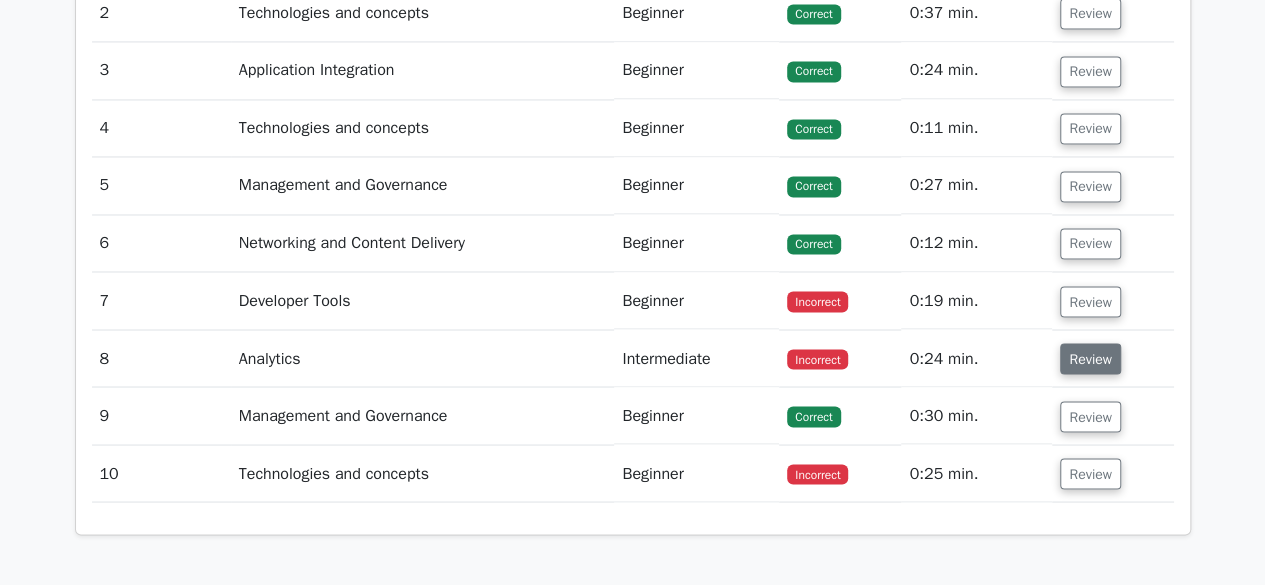 click on "Review" at bounding box center (1090, 358) 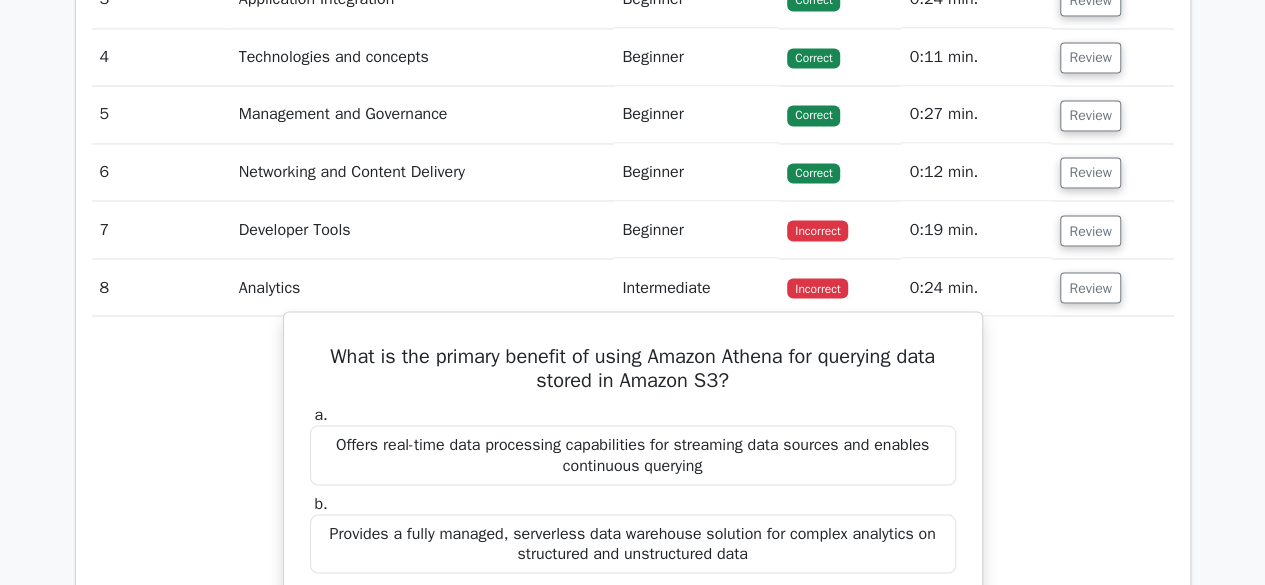 scroll, scrollTop: 1675, scrollLeft: 0, axis: vertical 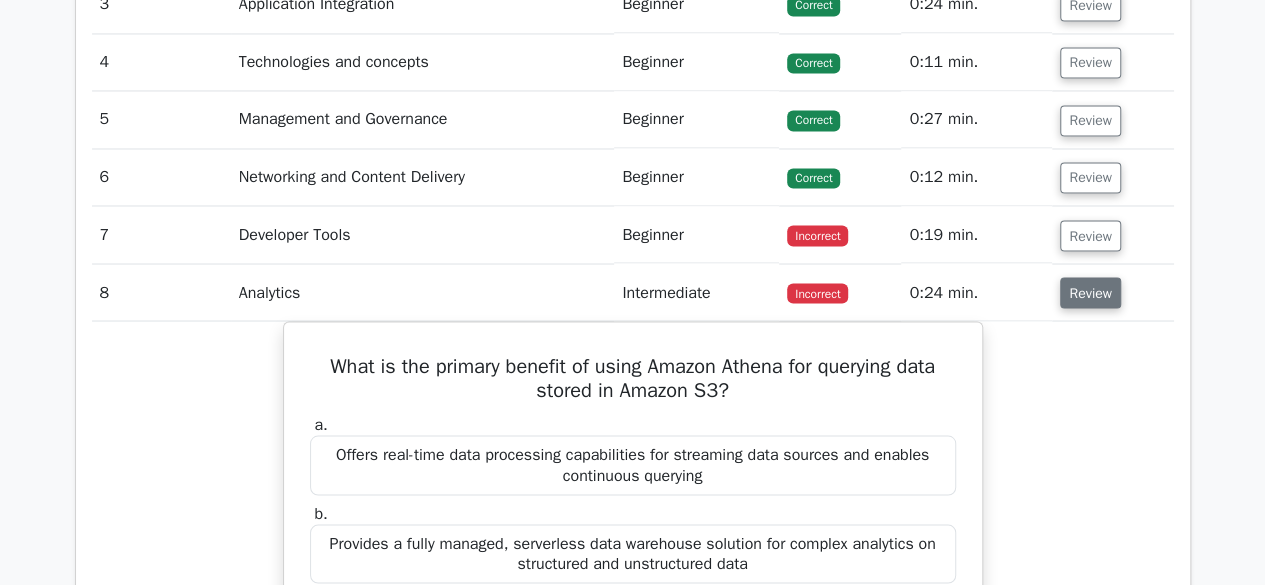 click on "Review" at bounding box center [1090, 292] 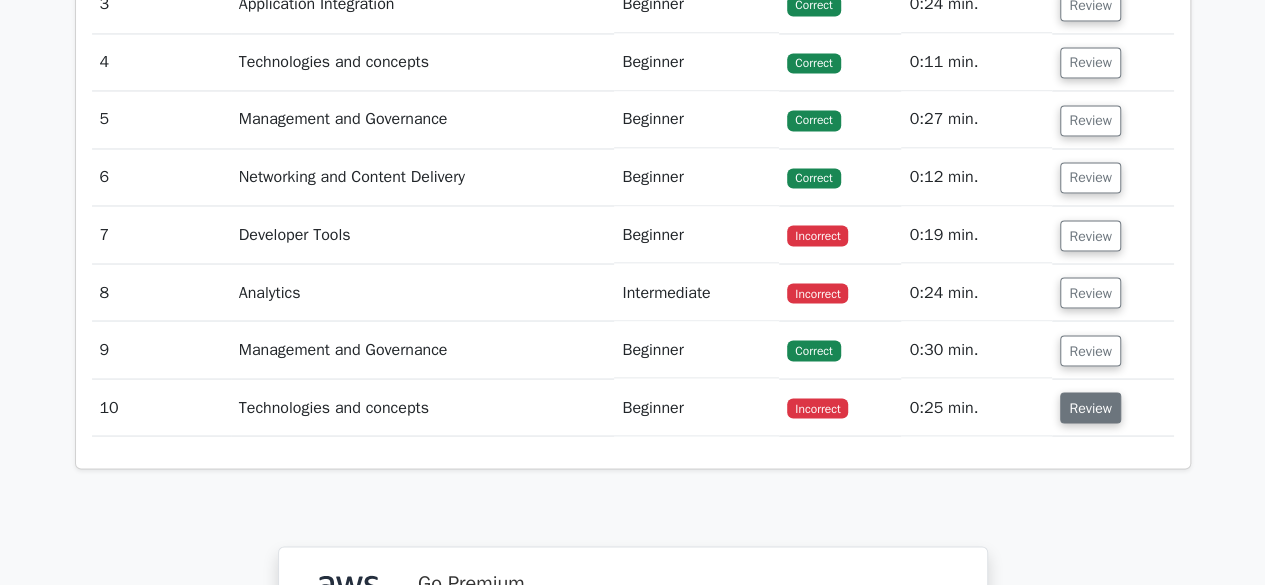 click on "Review" at bounding box center [1090, 407] 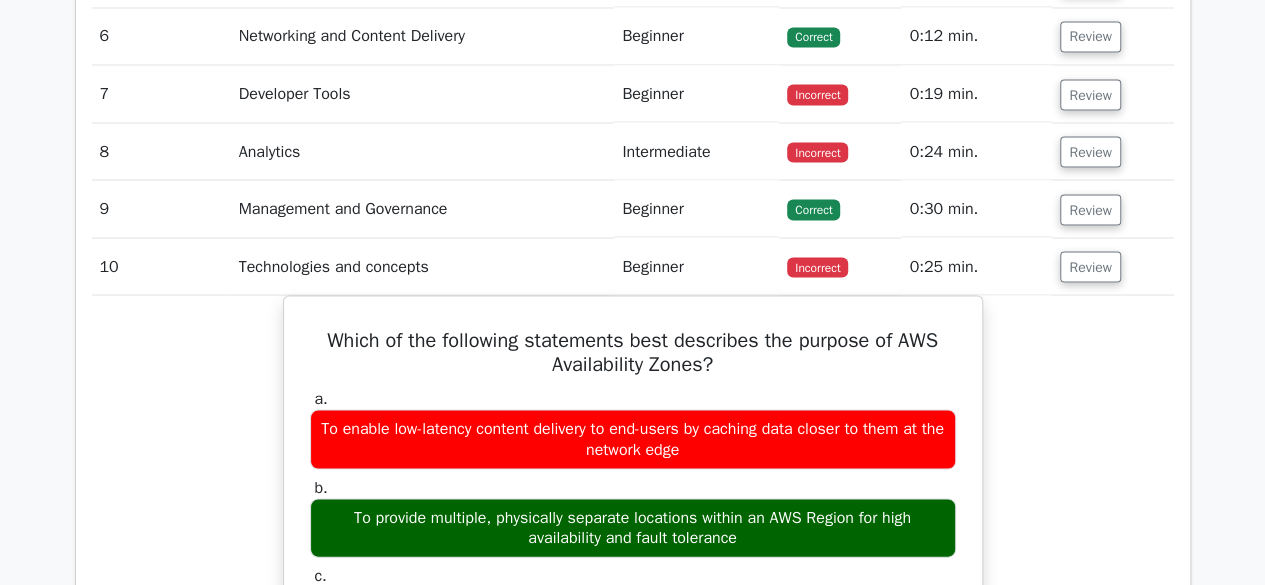 scroll, scrollTop: 1815, scrollLeft: 0, axis: vertical 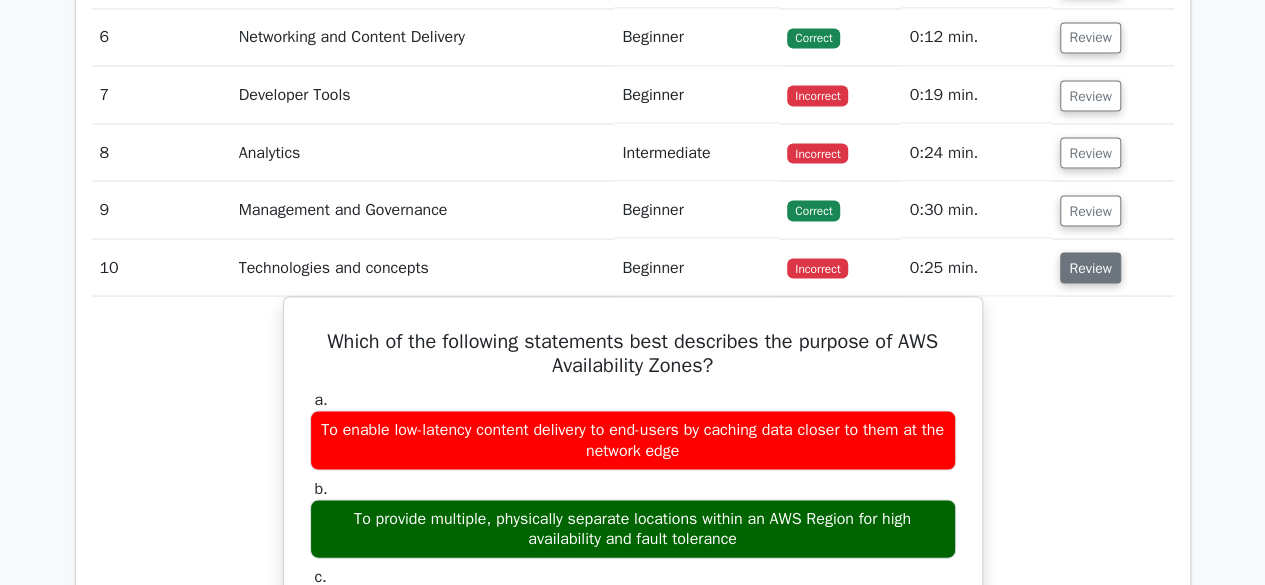 click on "Review" at bounding box center (1090, 267) 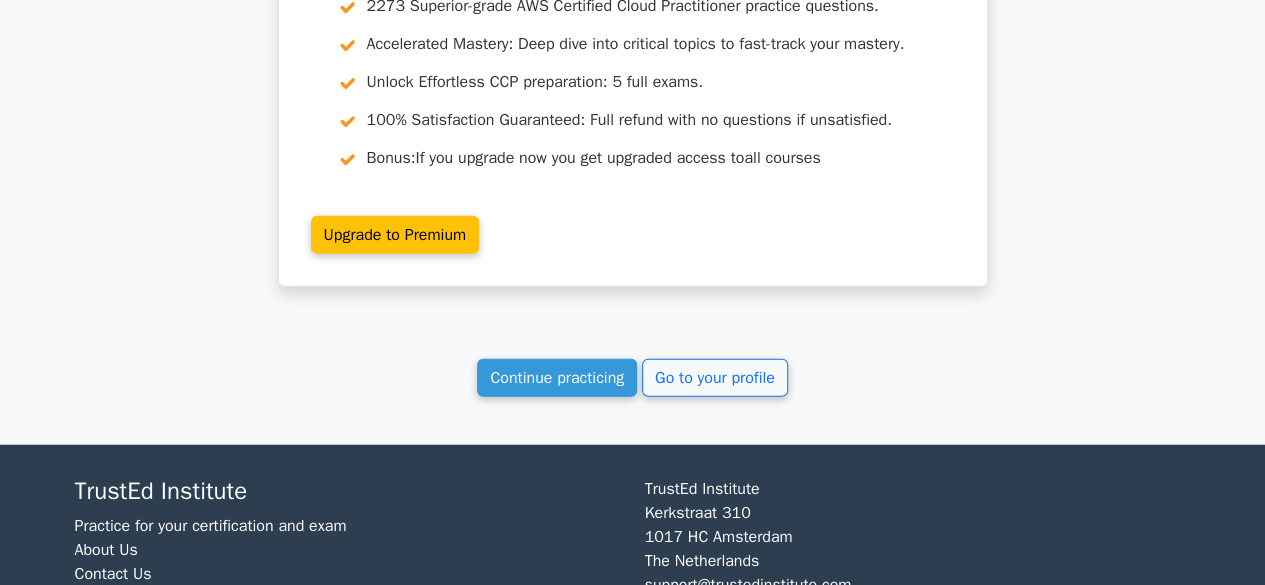 scroll, scrollTop: 2323, scrollLeft: 0, axis: vertical 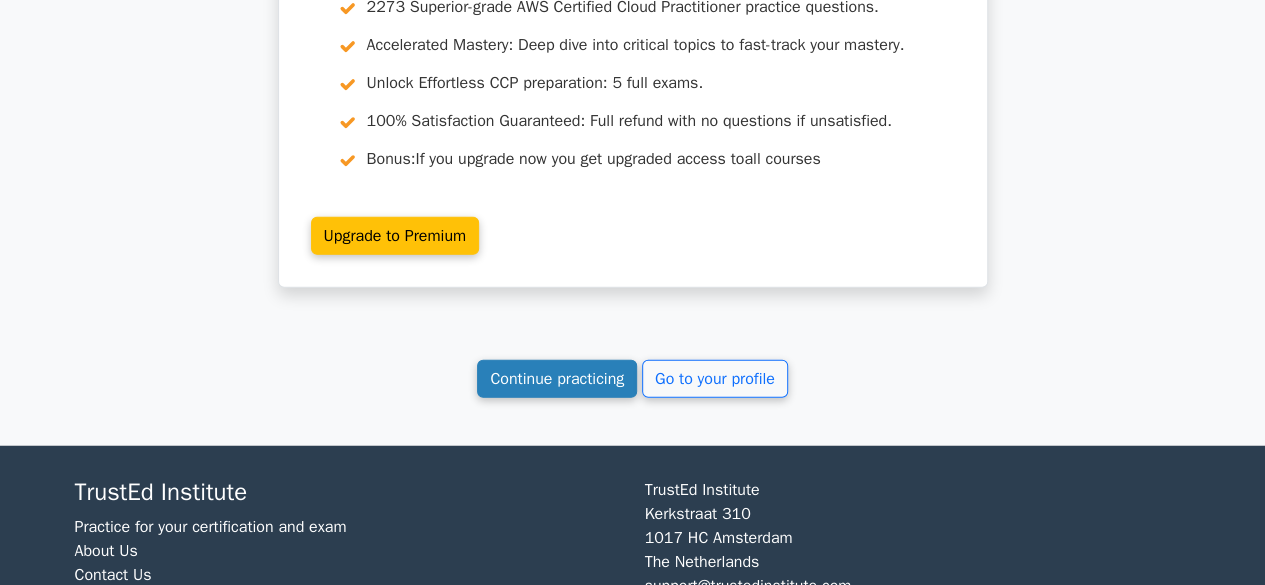 click on "Continue practicing" at bounding box center [557, 379] 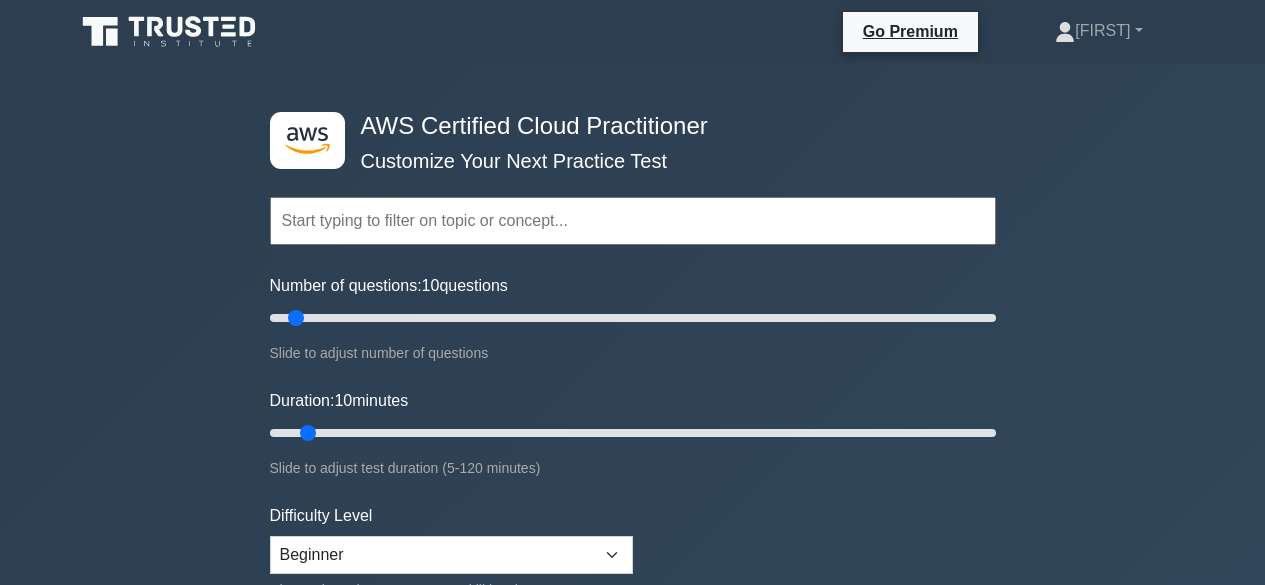 scroll, scrollTop: 0, scrollLeft: 0, axis: both 